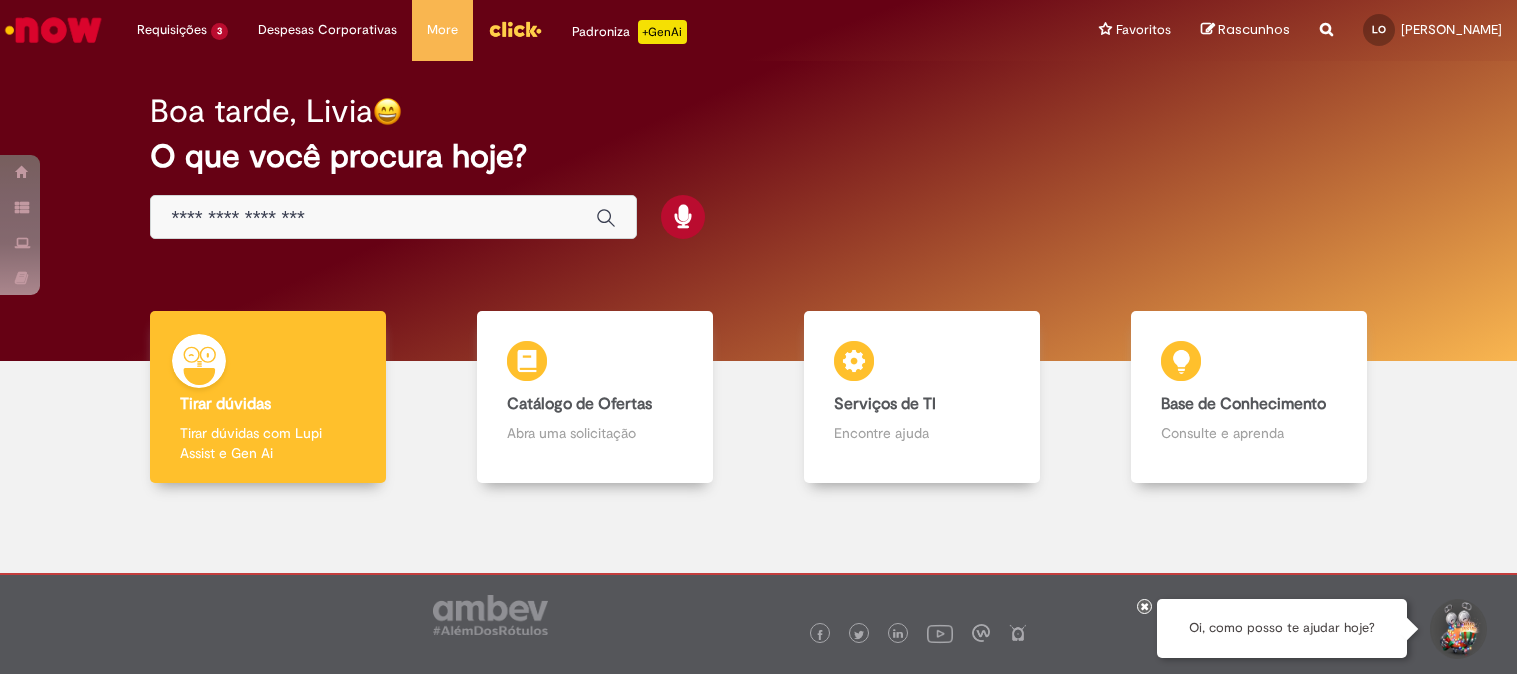 scroll, scrollTop: 0, scrollLeft: 0, axis: both 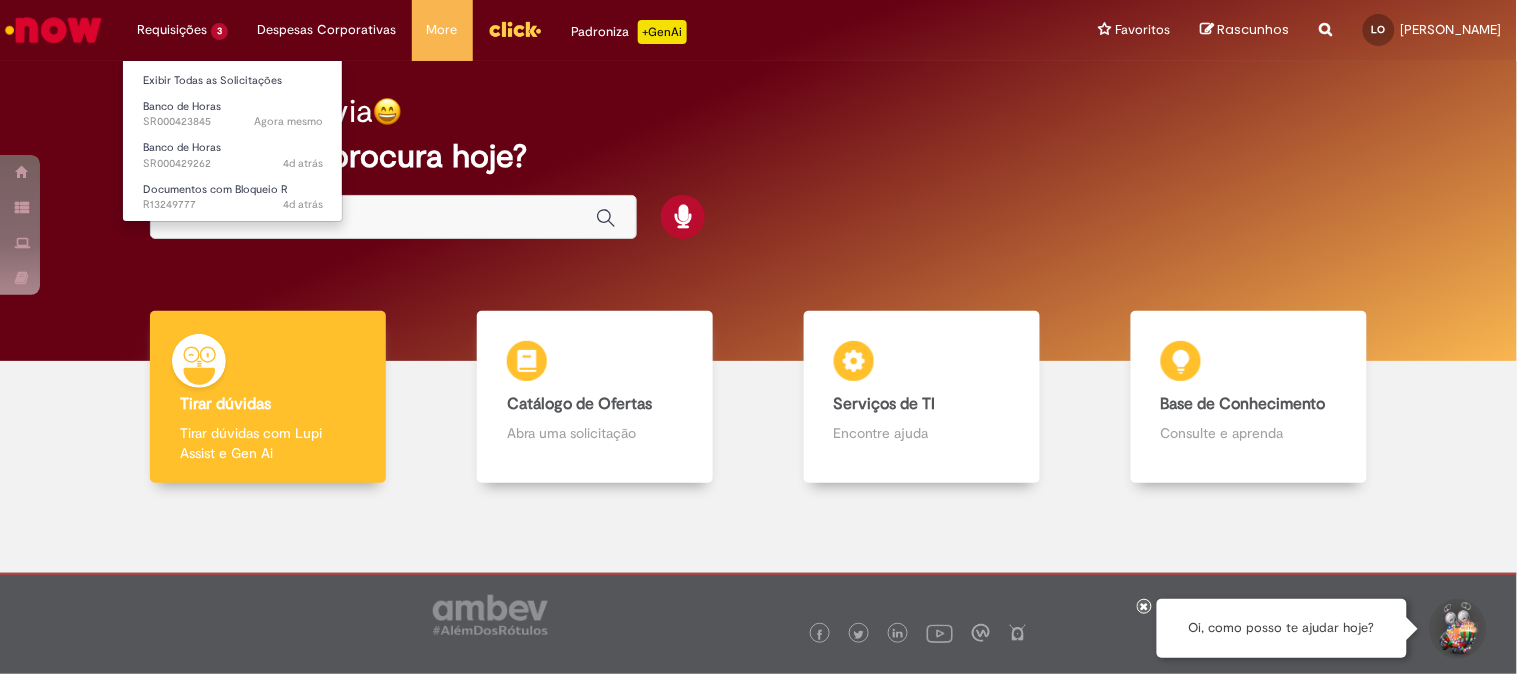 click on "Requisições   3
Exibir Todas as Solicitações
Banco de Horas
Agora mesmo Agora mesmo  SR000423845
Banco de Horas
4d atrás 4 dias atrás  SR000429262
Documentos com Bloqueio R
4d atrás 4 dias atrás  R13249777" at bounding box center [182, 30] 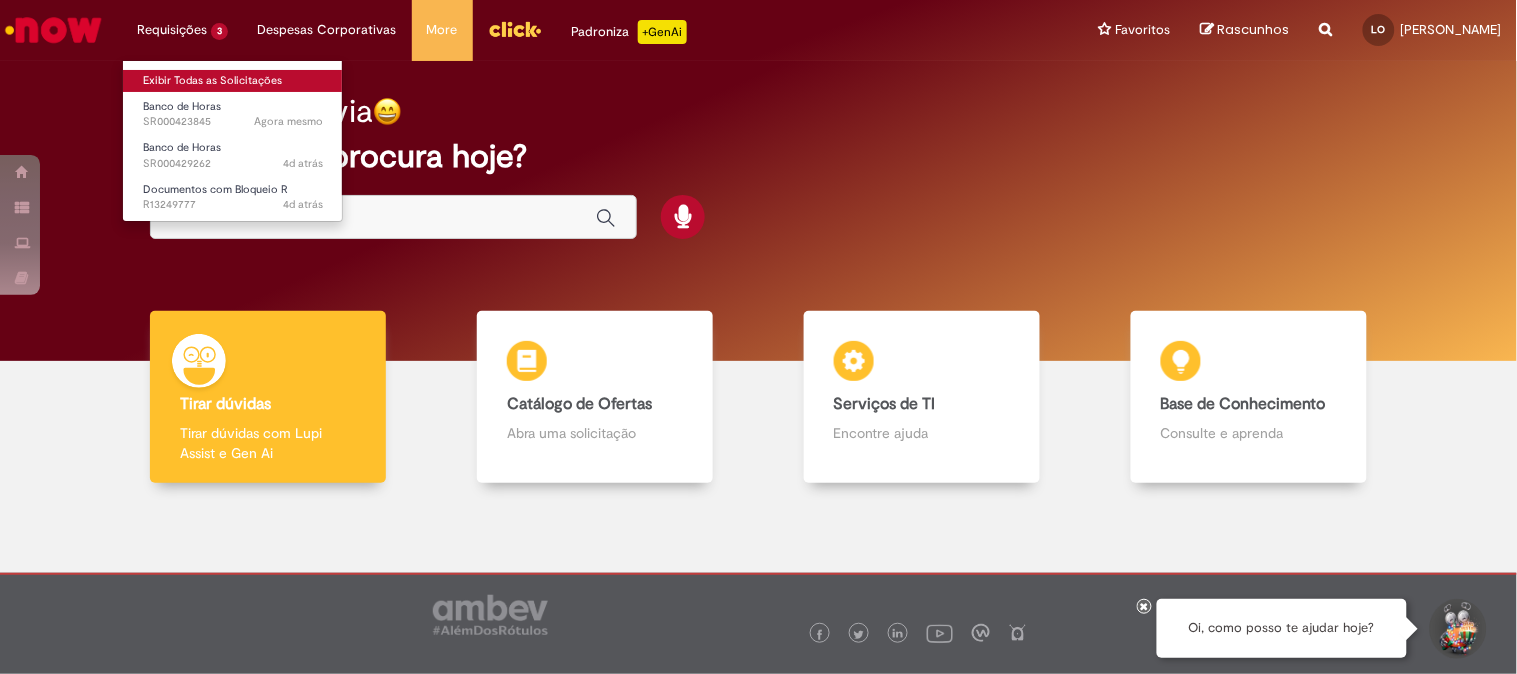 click on "Exibir Todas as Solicitações" at bounding box center [233, 81] 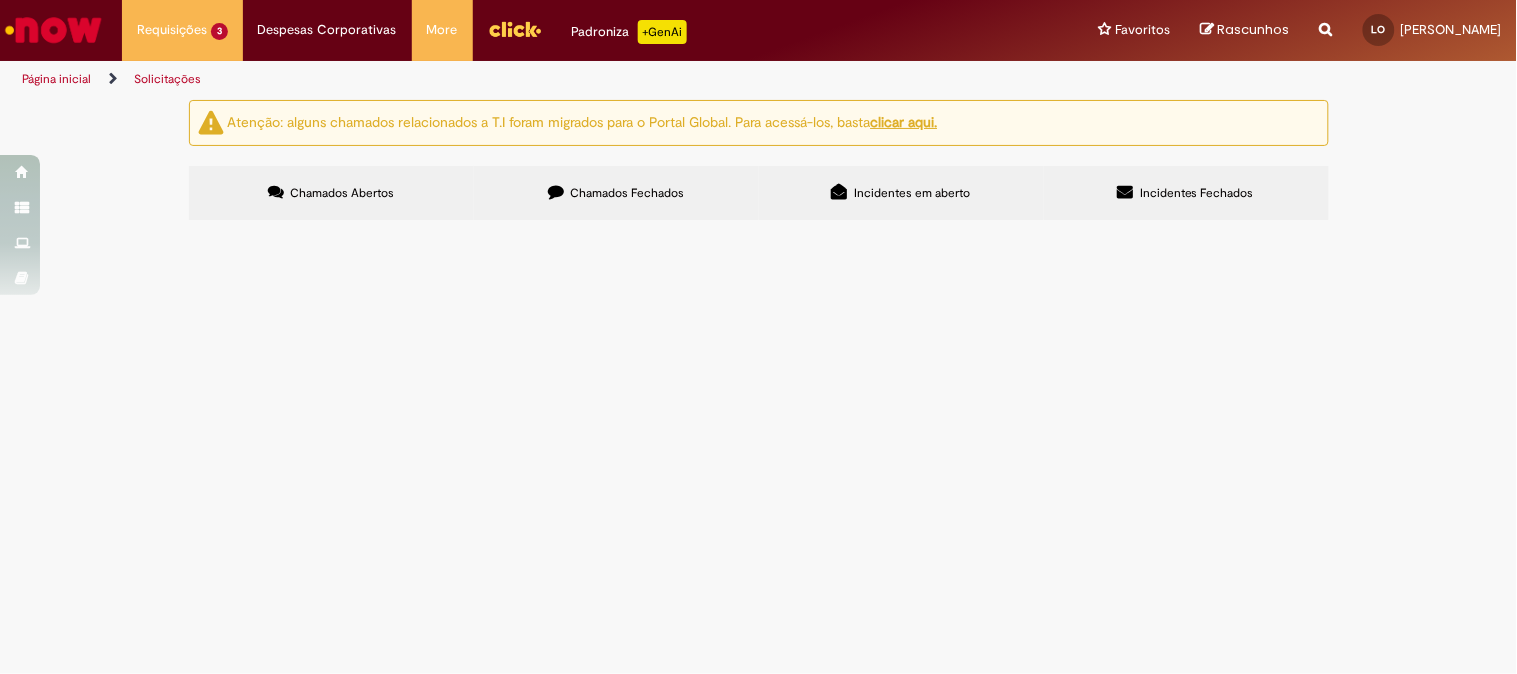 click on "Chamados Fechados" at bounding box center [627, 193] 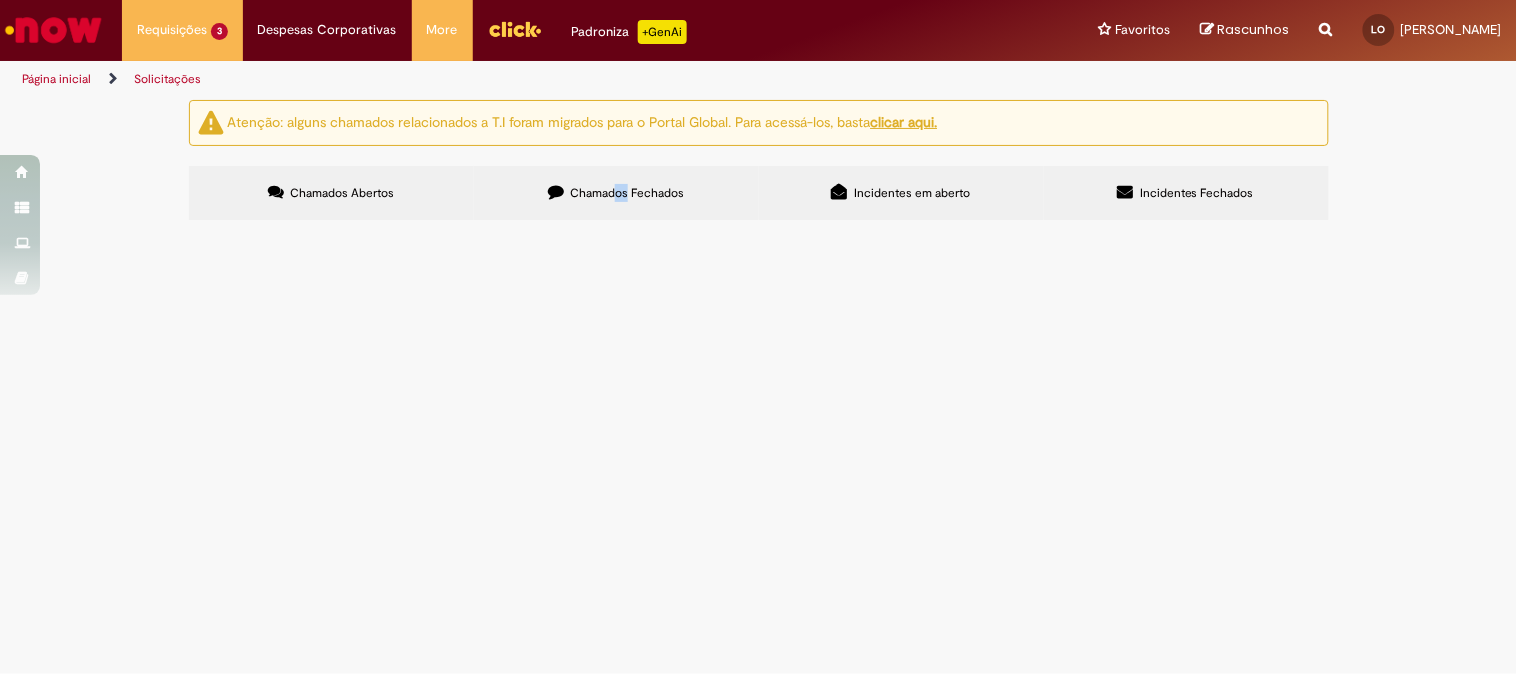 click on "Chamados Fechados" at bounding box center [627, 193] 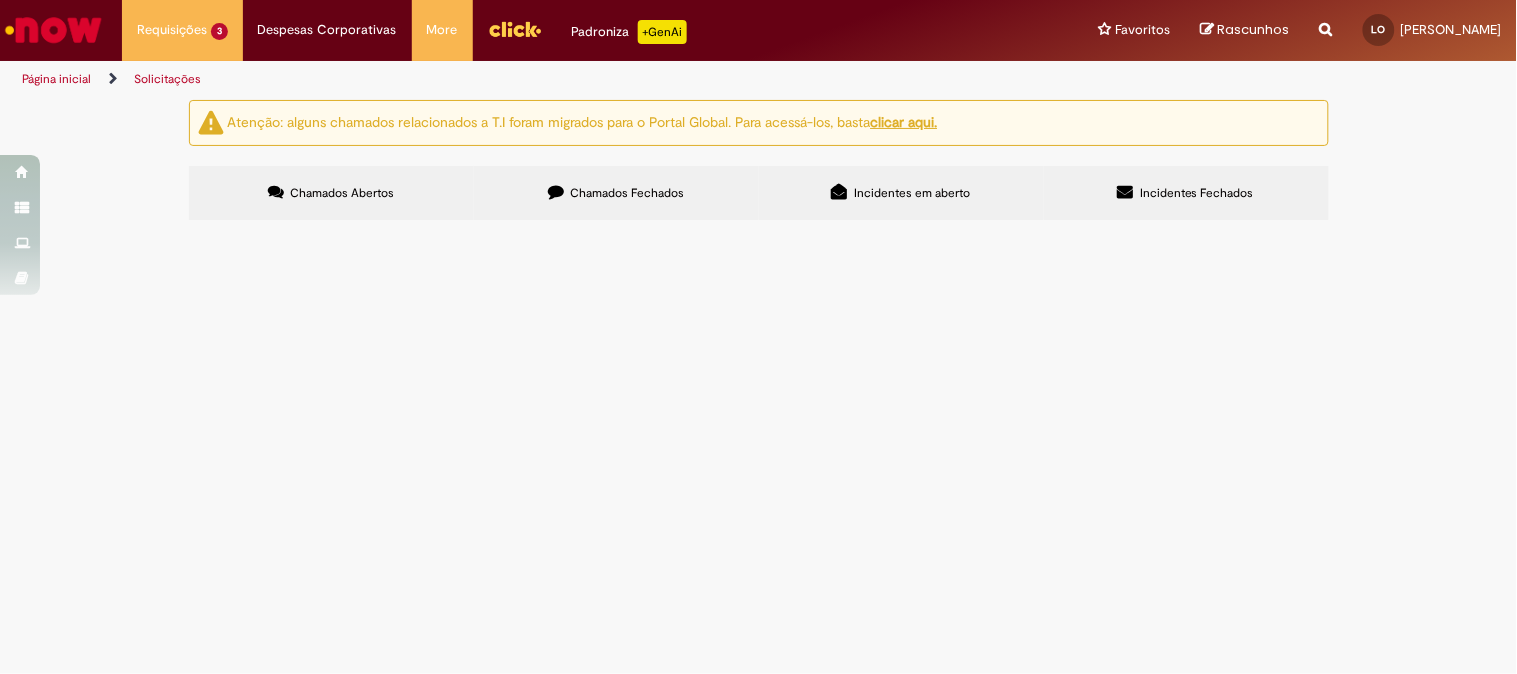 click on "manutenção civil em areas comuns" at bounding box center [0, 0] 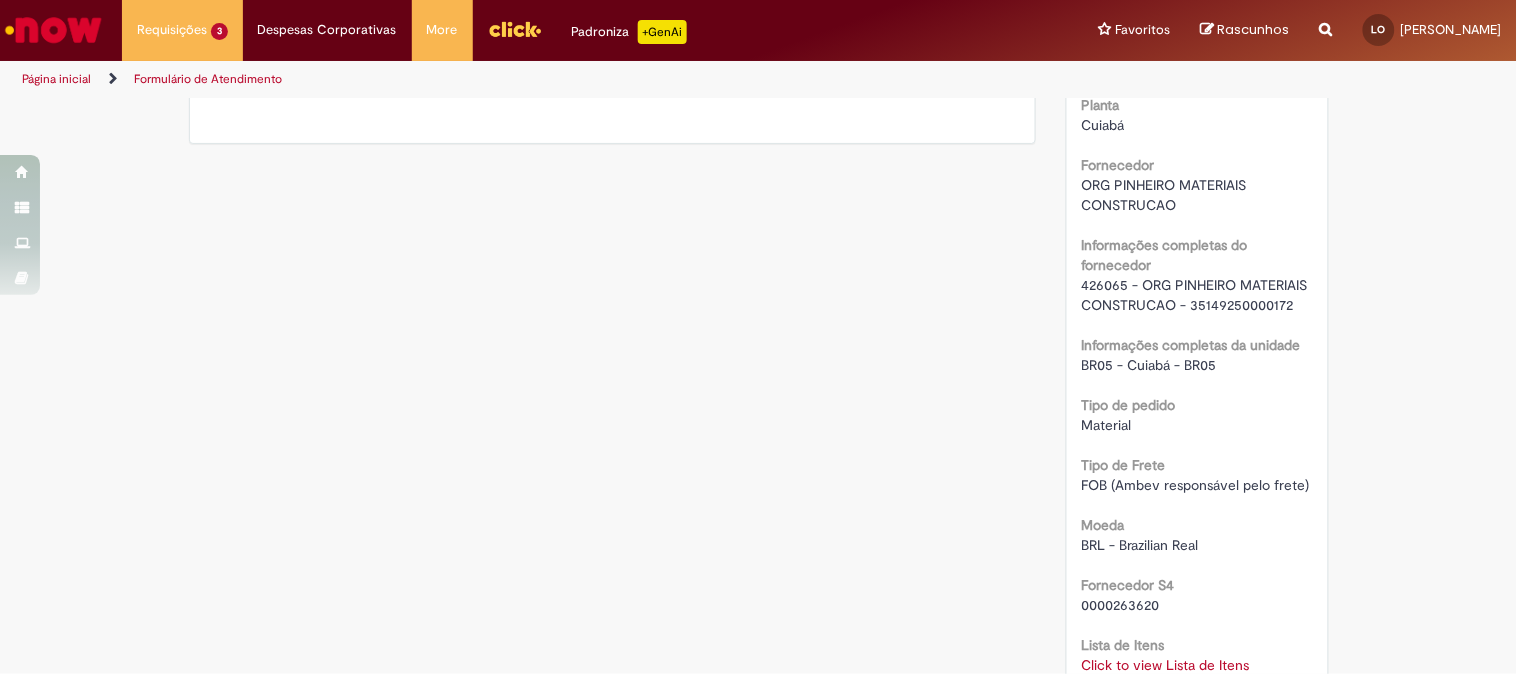 scroll, scrollTop: 1666, scrollLeft: 0, axis: vertical 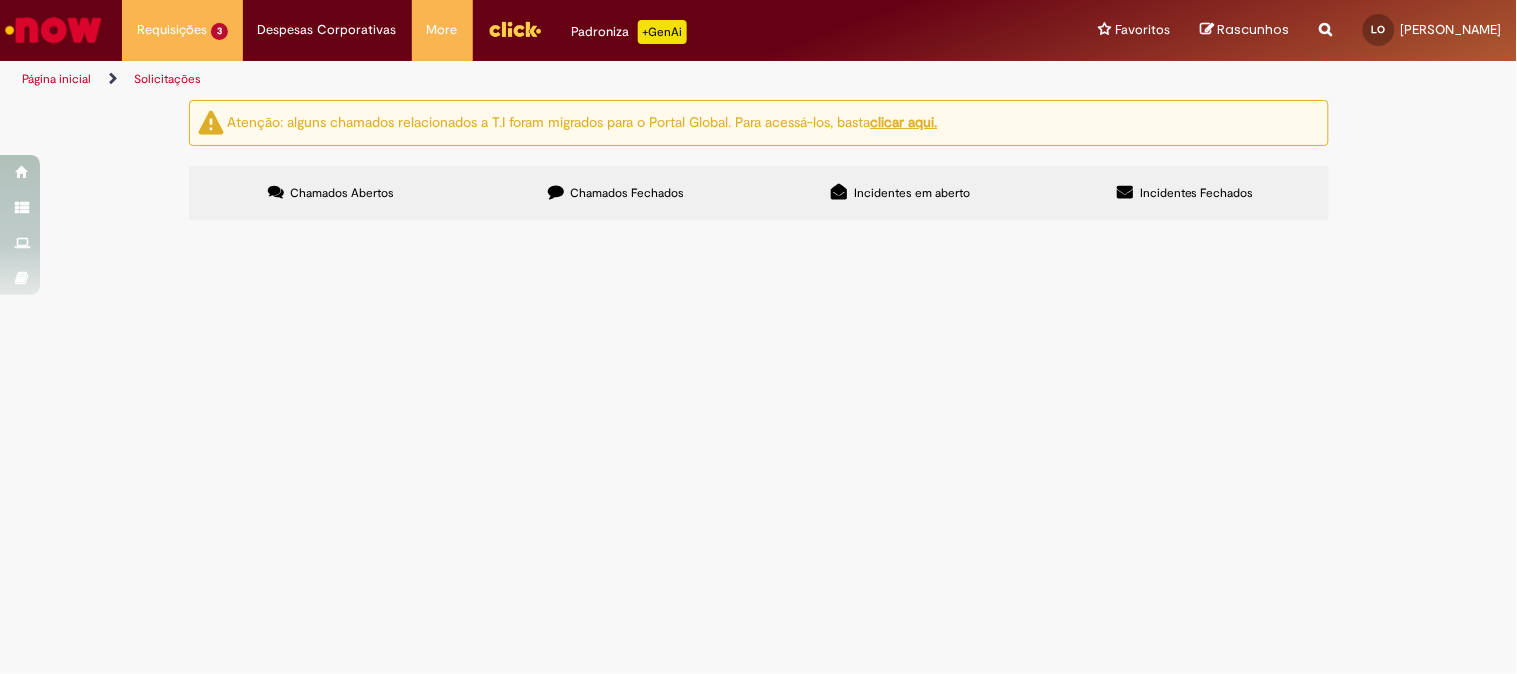 click on "Chamados Fechados" at bounding box center [616, 193] 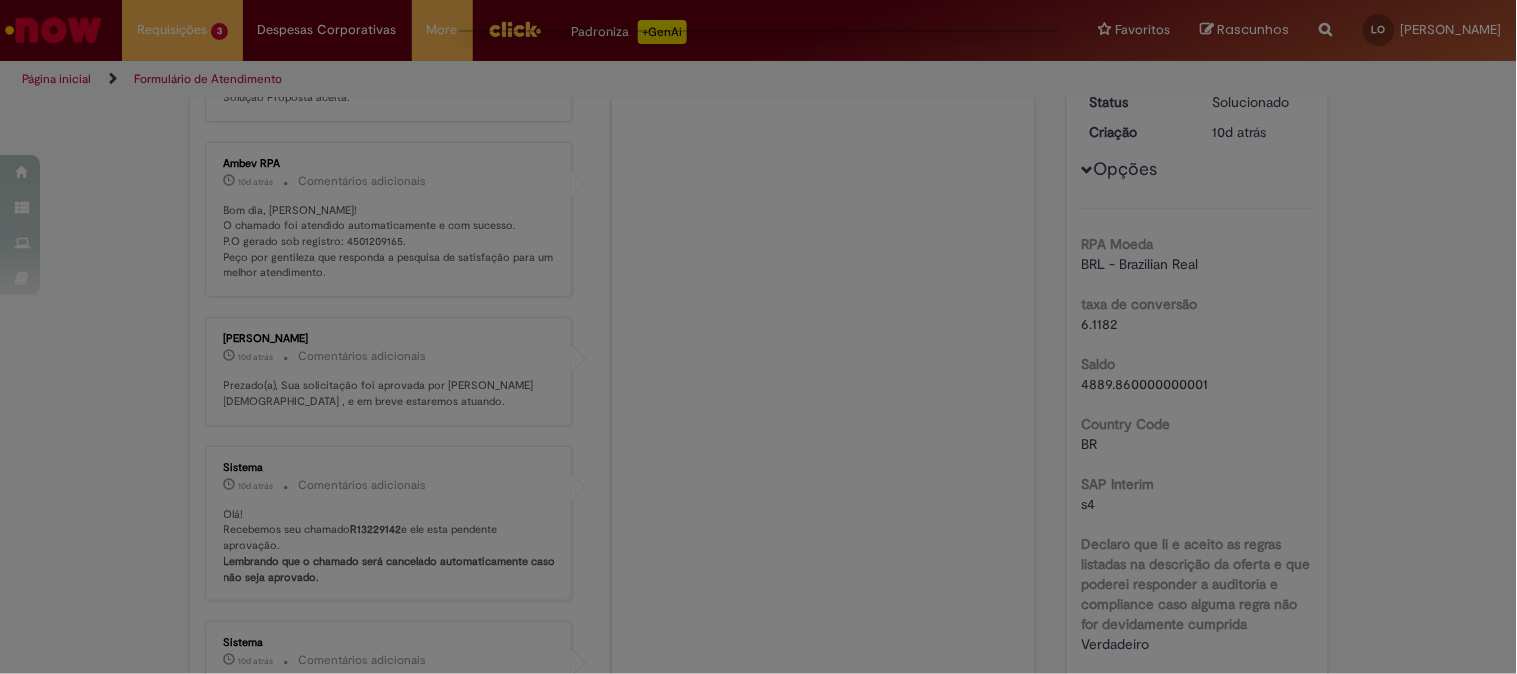 scroll, scrollTop: 0, scrollLeft: 0, axis: both 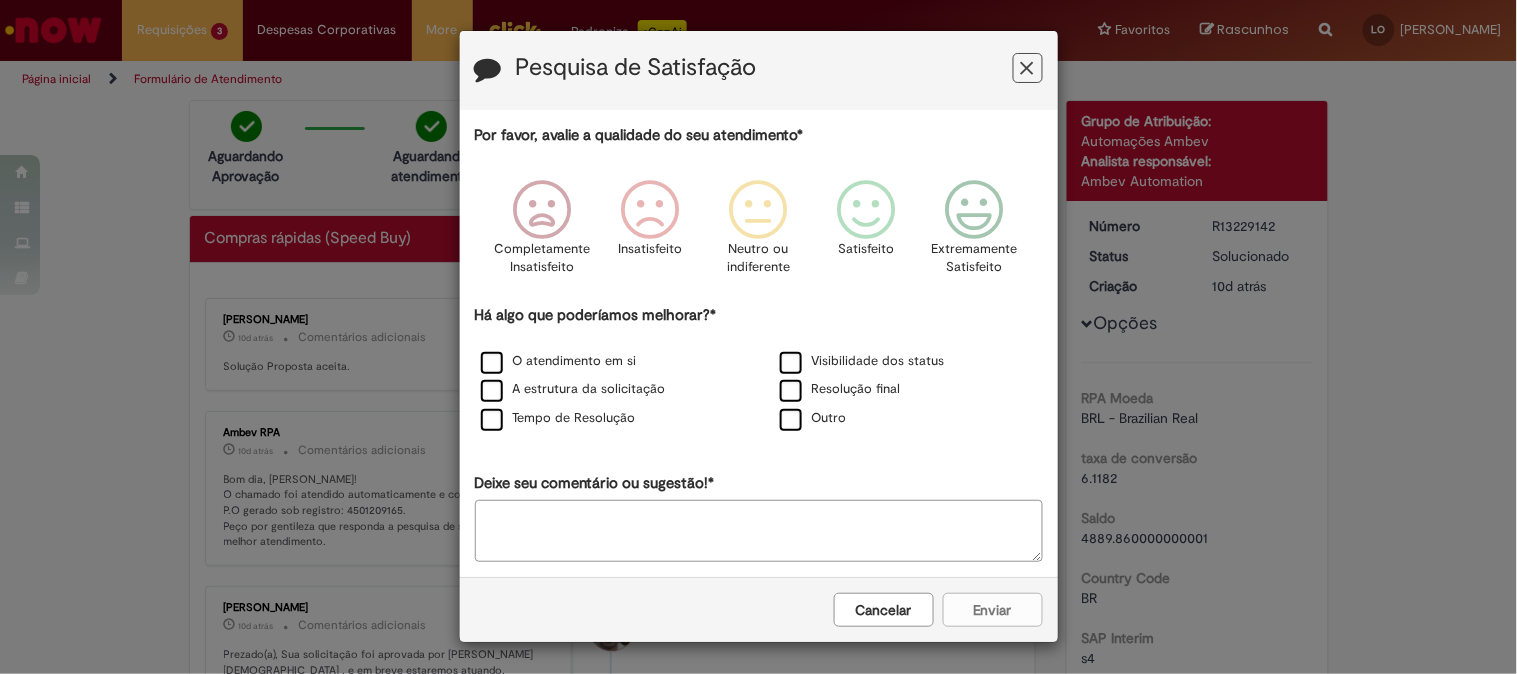 click on "Cancelar" at bounding box center [884, 610] 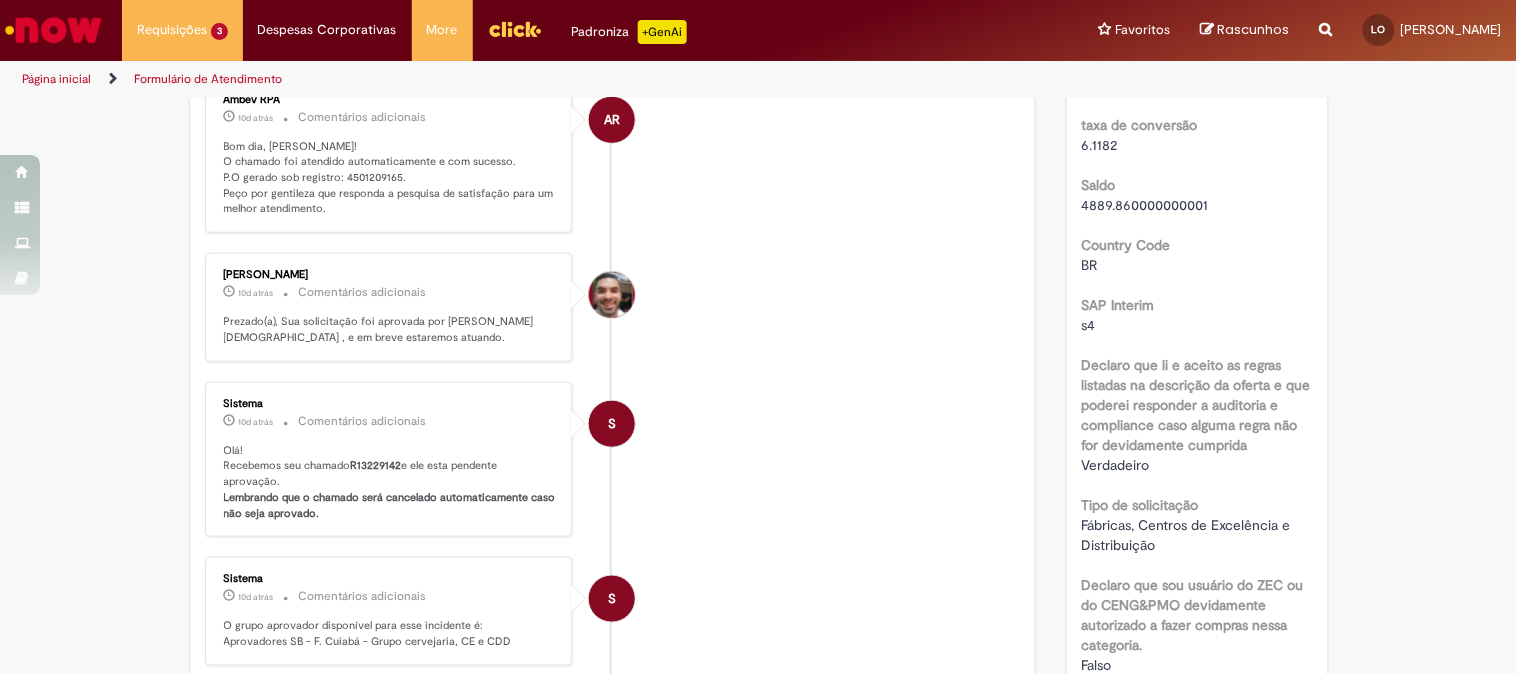 scroll, scrollTop: 0, scrollLeft: 0, axis: both 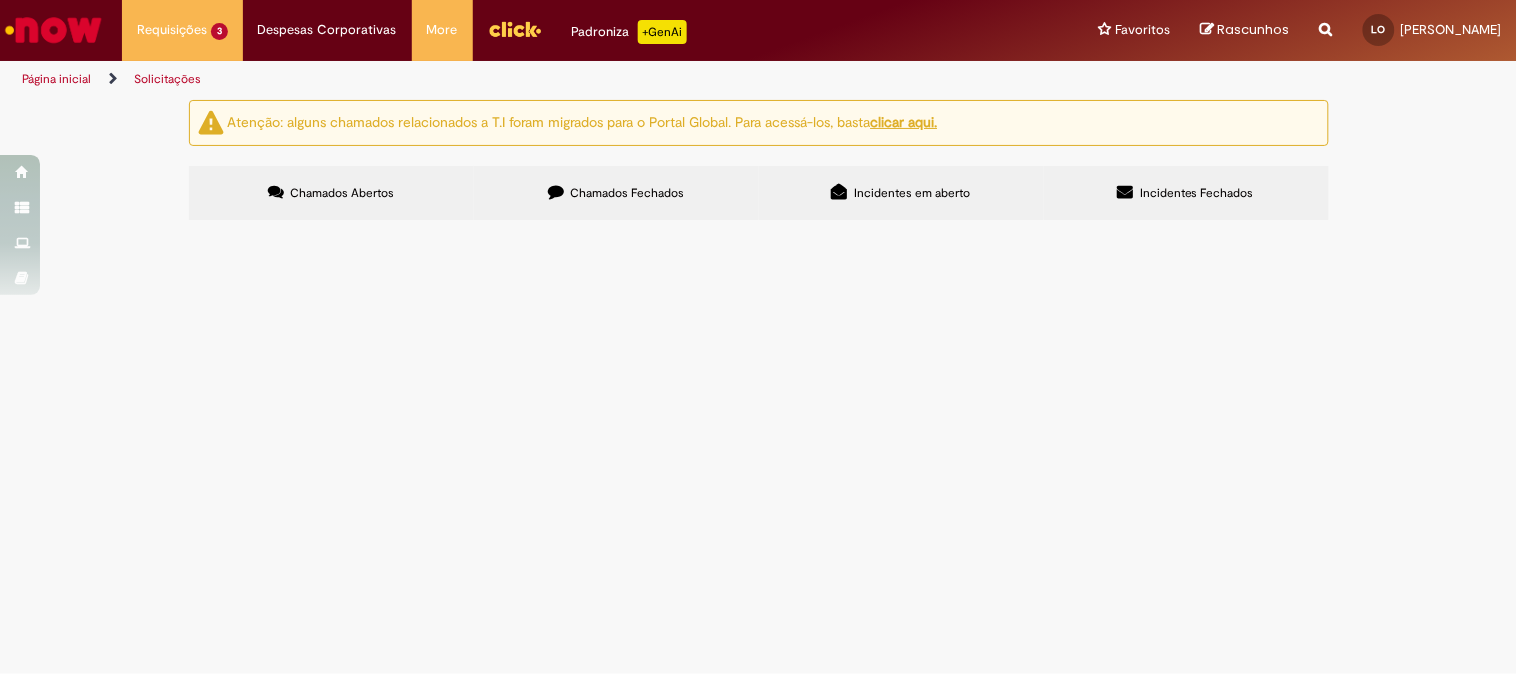 click on "Chamados Fechados" at bounding box center [627, 193] 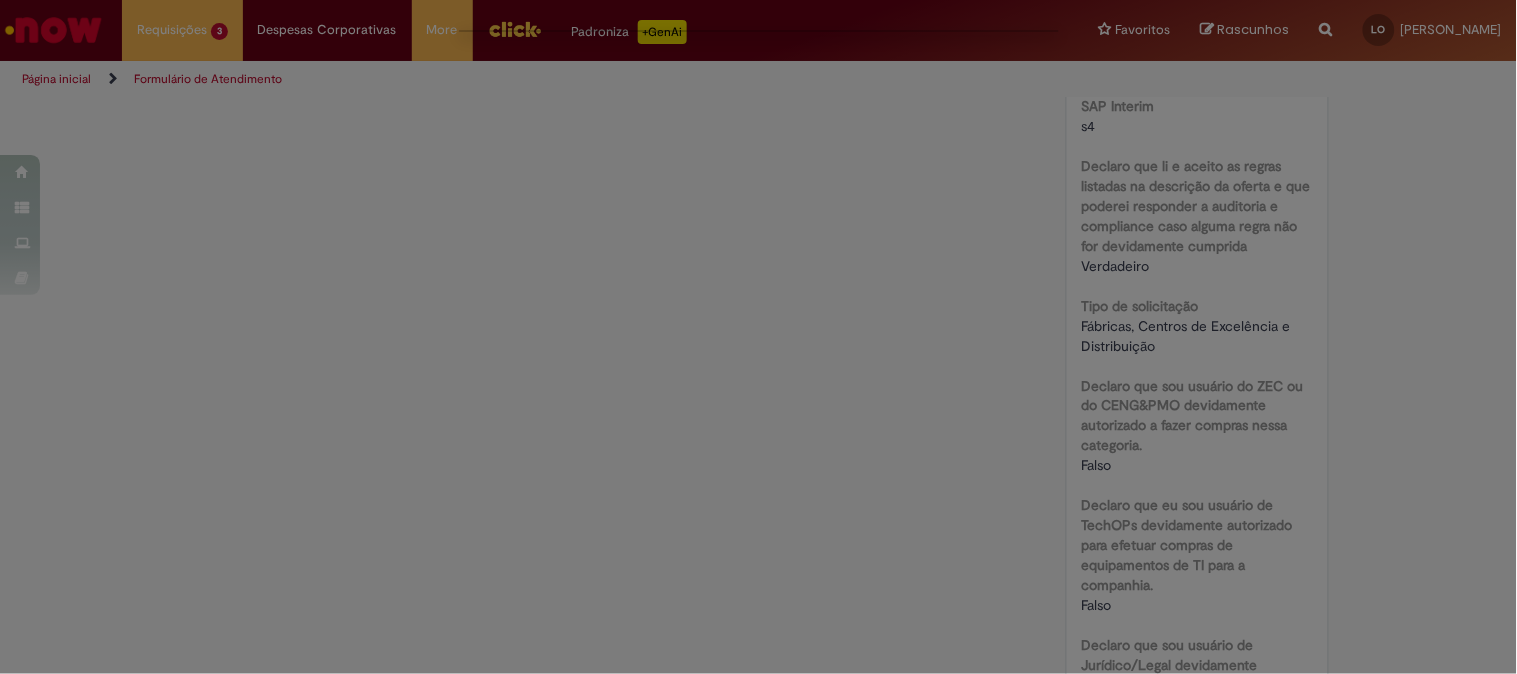 scroll, scrollTop: 0, scrollLeft: 0, axis: both 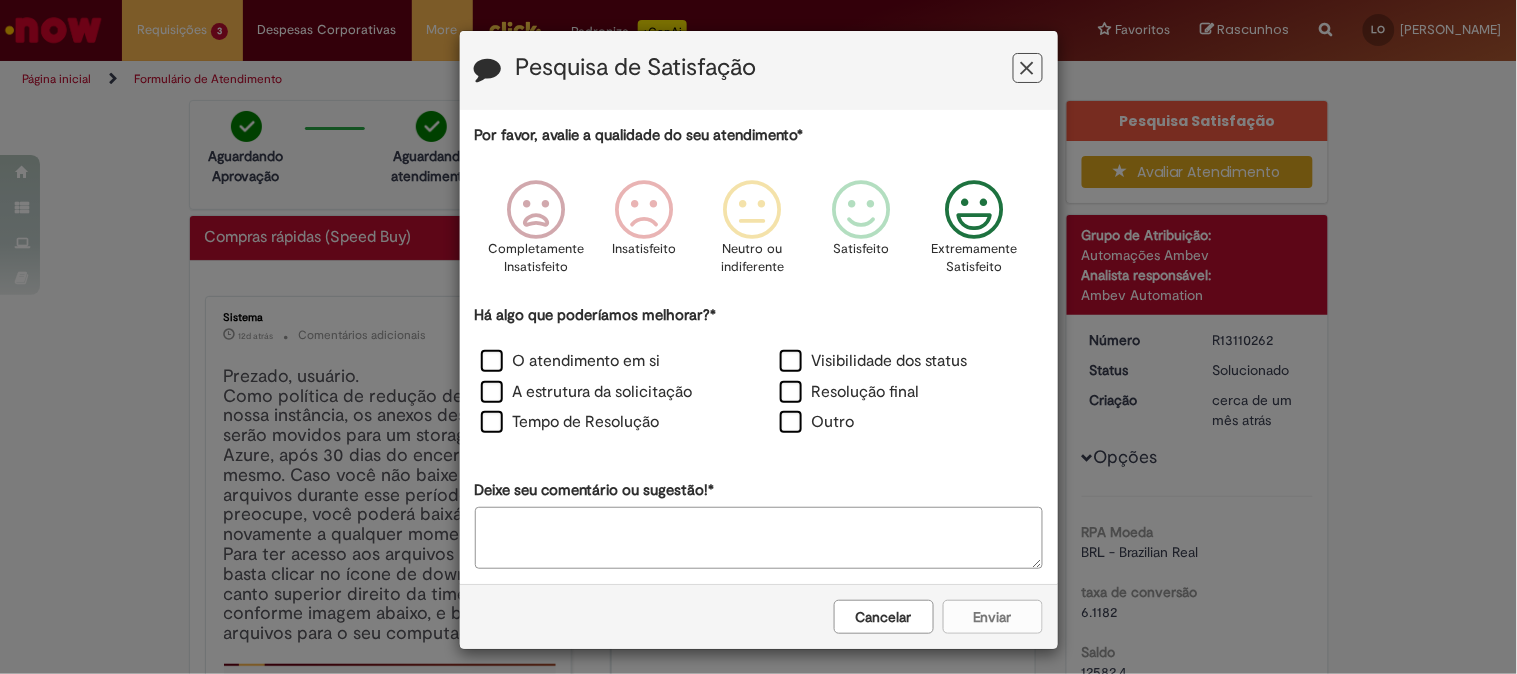 click at bounding box center [974, 210] 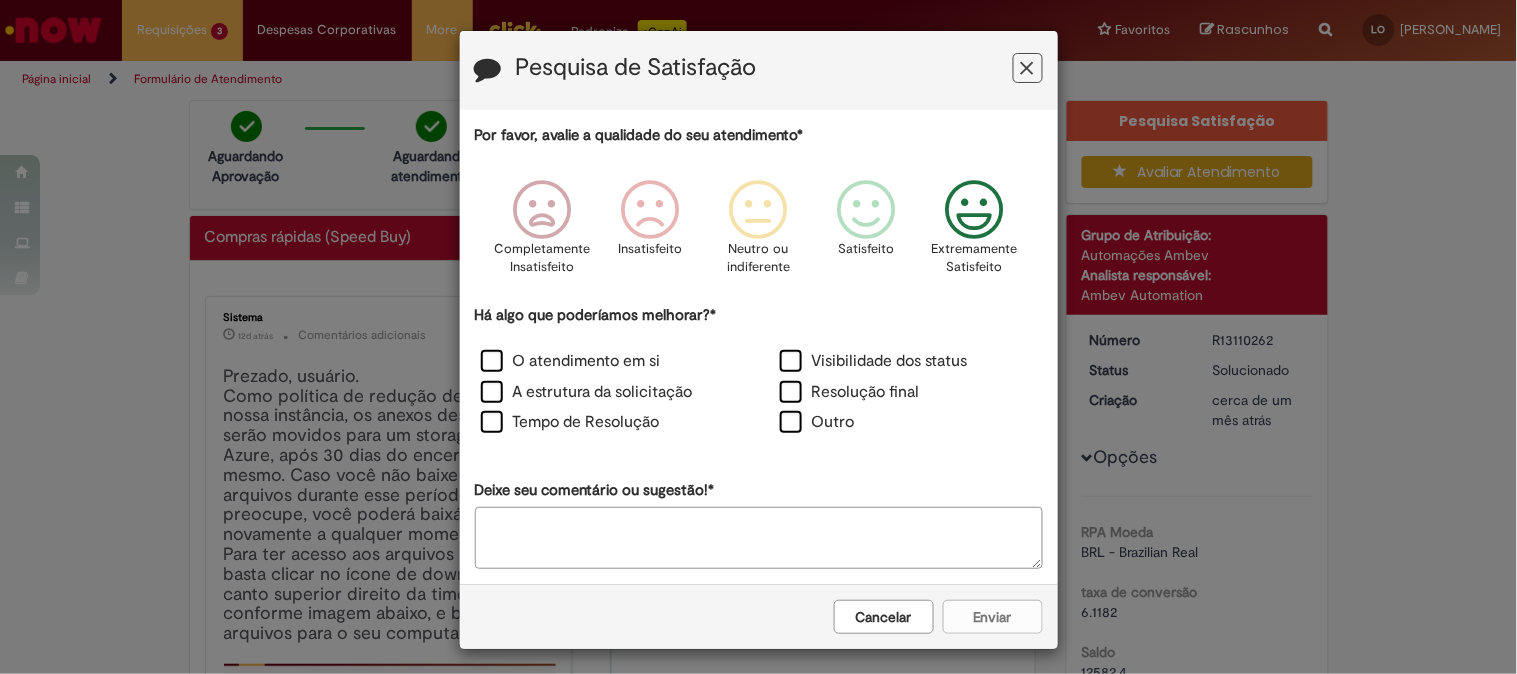 click at bounding box center (1027, 68) 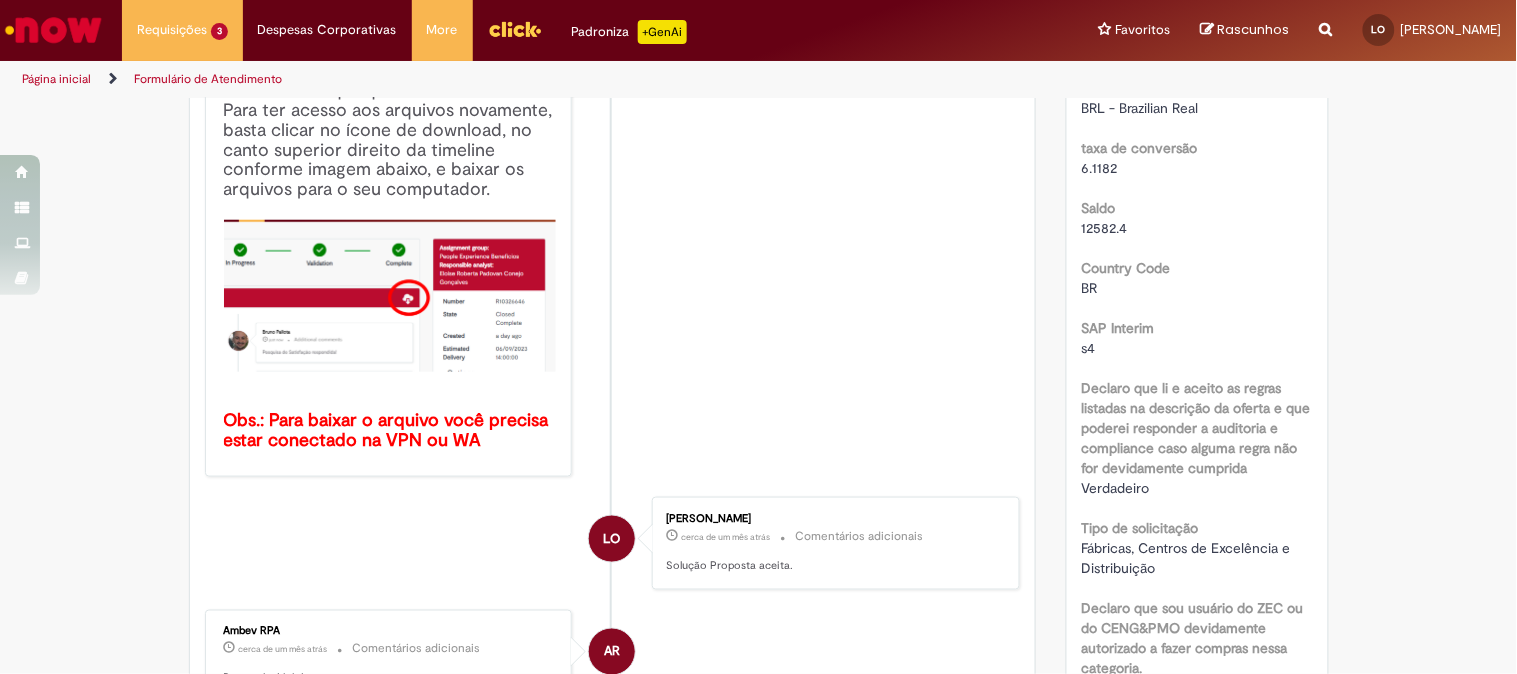 scroll, scrollTop: 222, scrollLeft: 0, axis: vertical 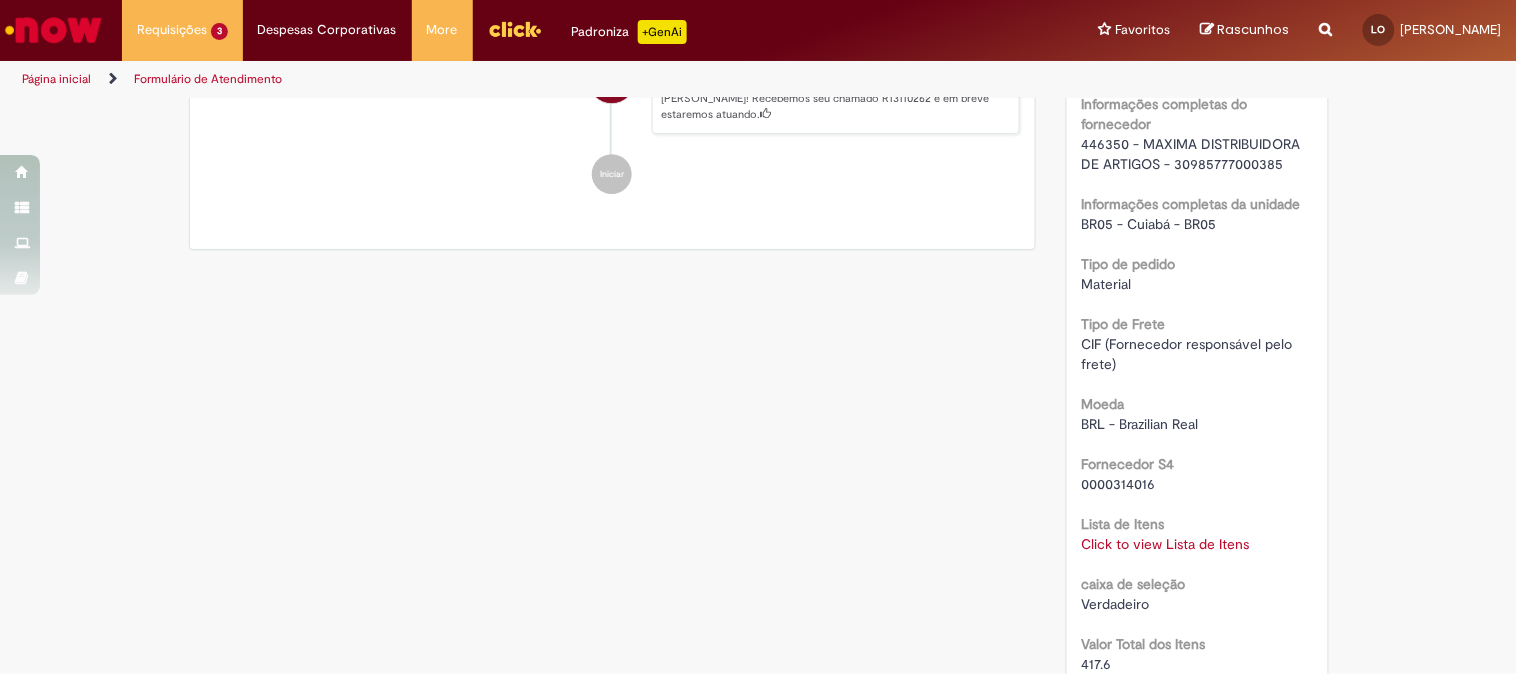 click on "Click to view Lista de Itens" at bounding box center (1166, 544) 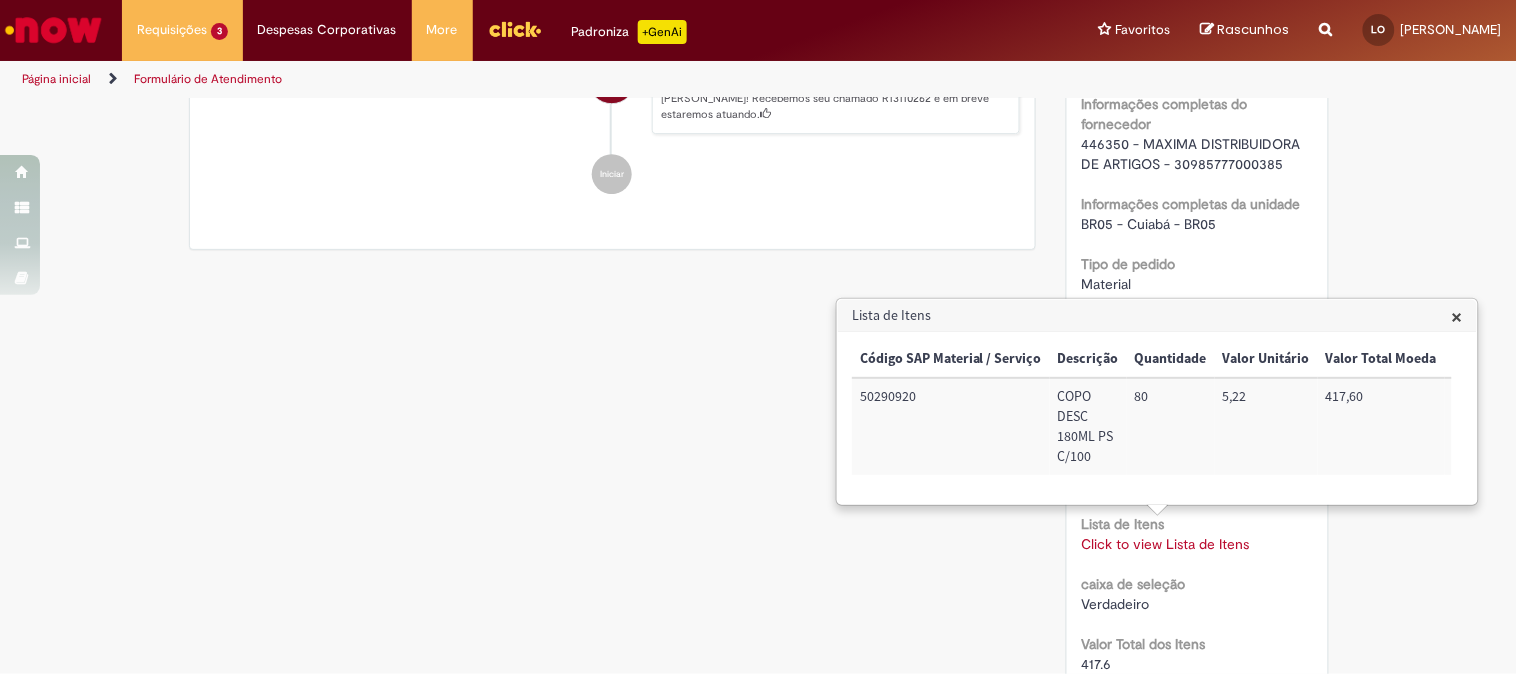 drag, startPoint x: 1038, startPoint y: 490, endPoint x: 1080, endPoint y: 491, distance: 42.0119 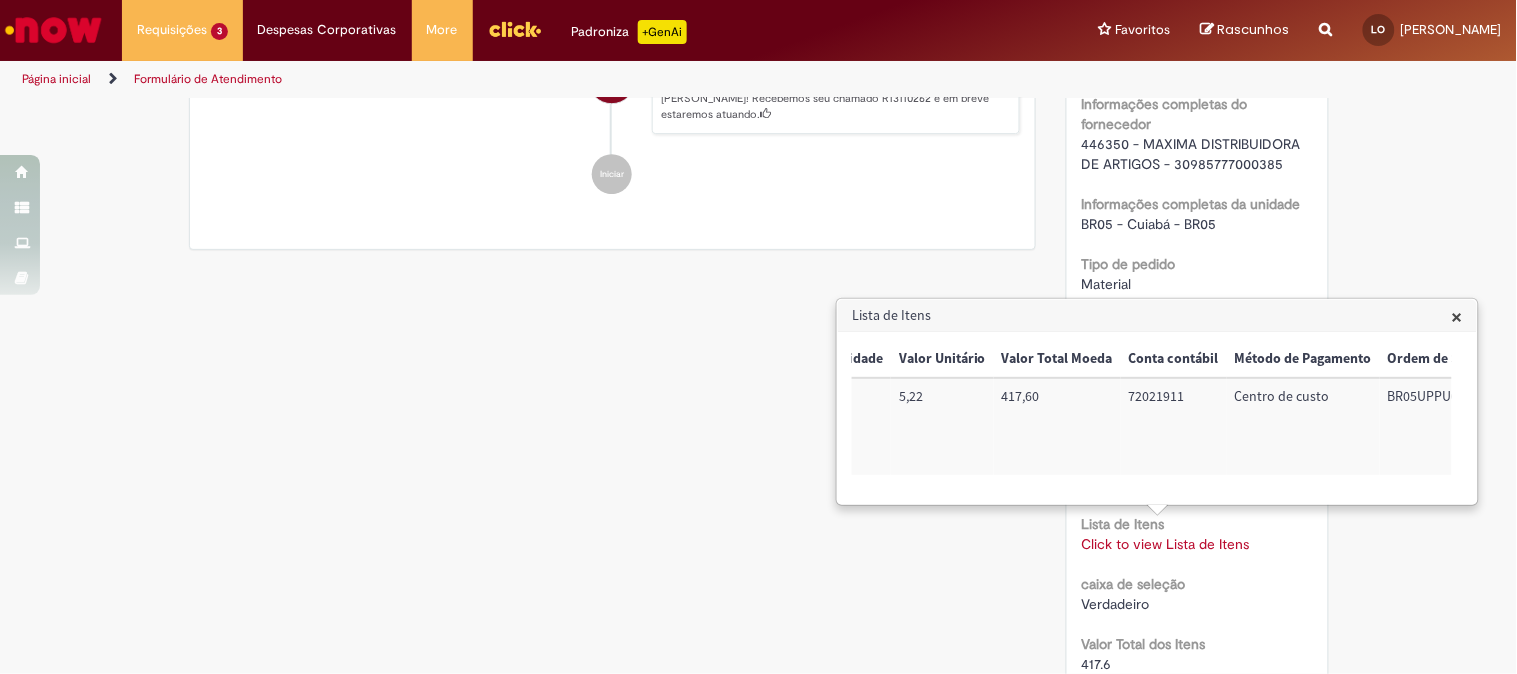 scroll, scrollTop: 0, scrollLeft: 371, axis: horizontal 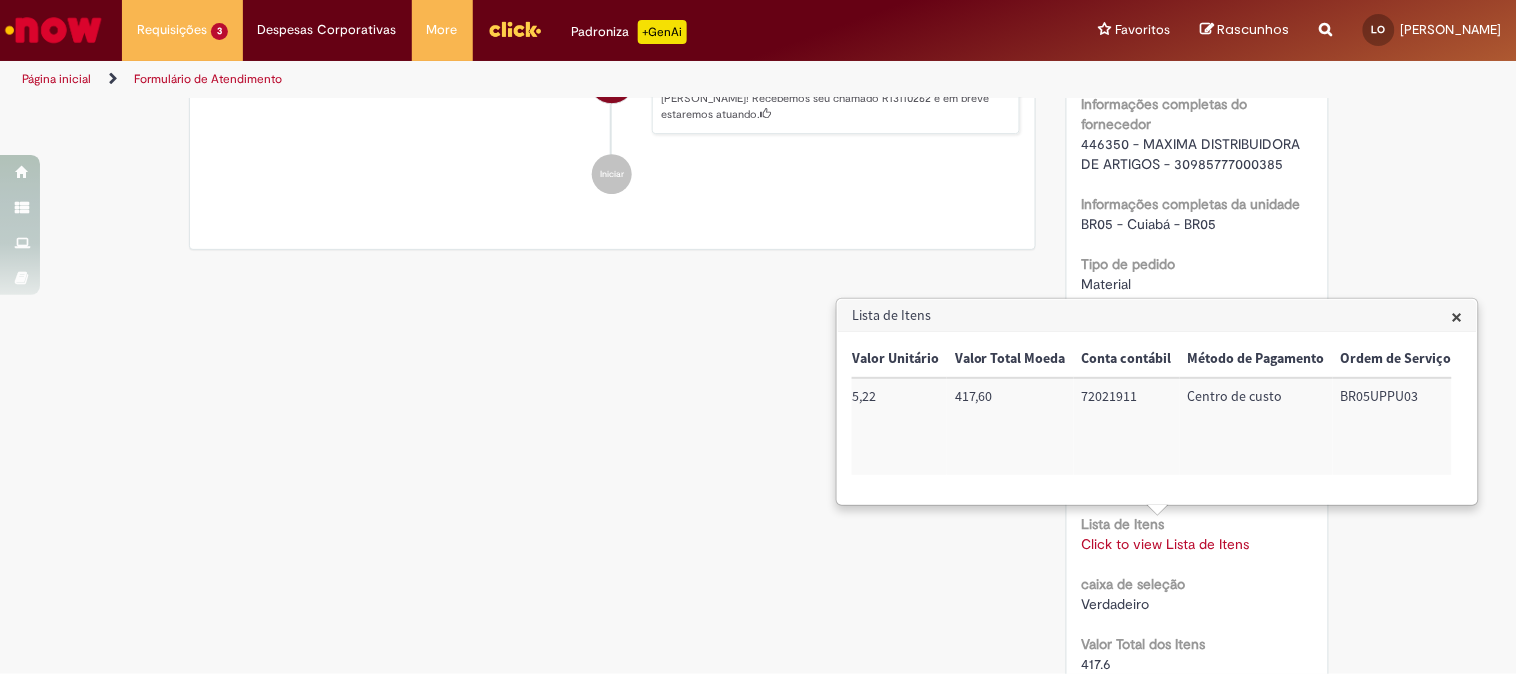 click on "Lista de Itens" at bounding box center (1157, 316) 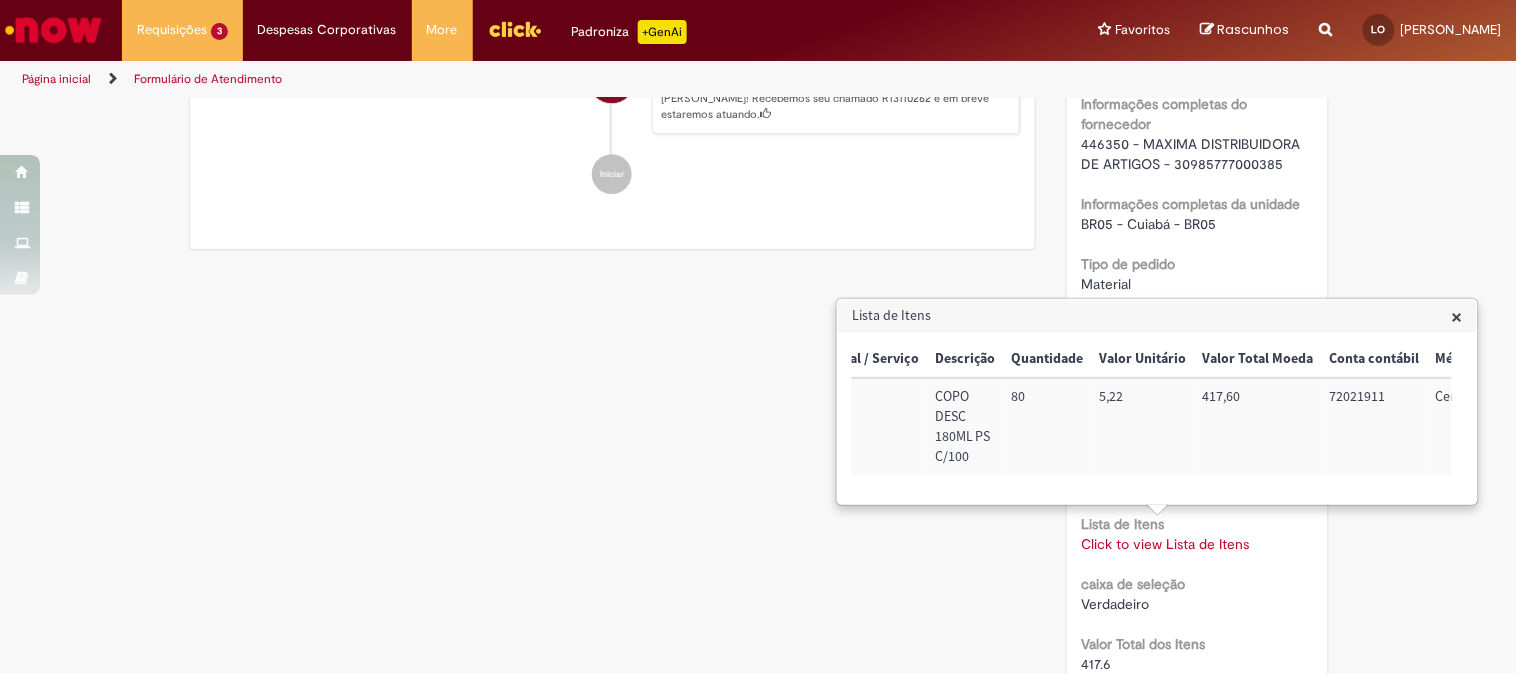 scroll, scrollTop: 0, scrollLeft: 0, axis: both 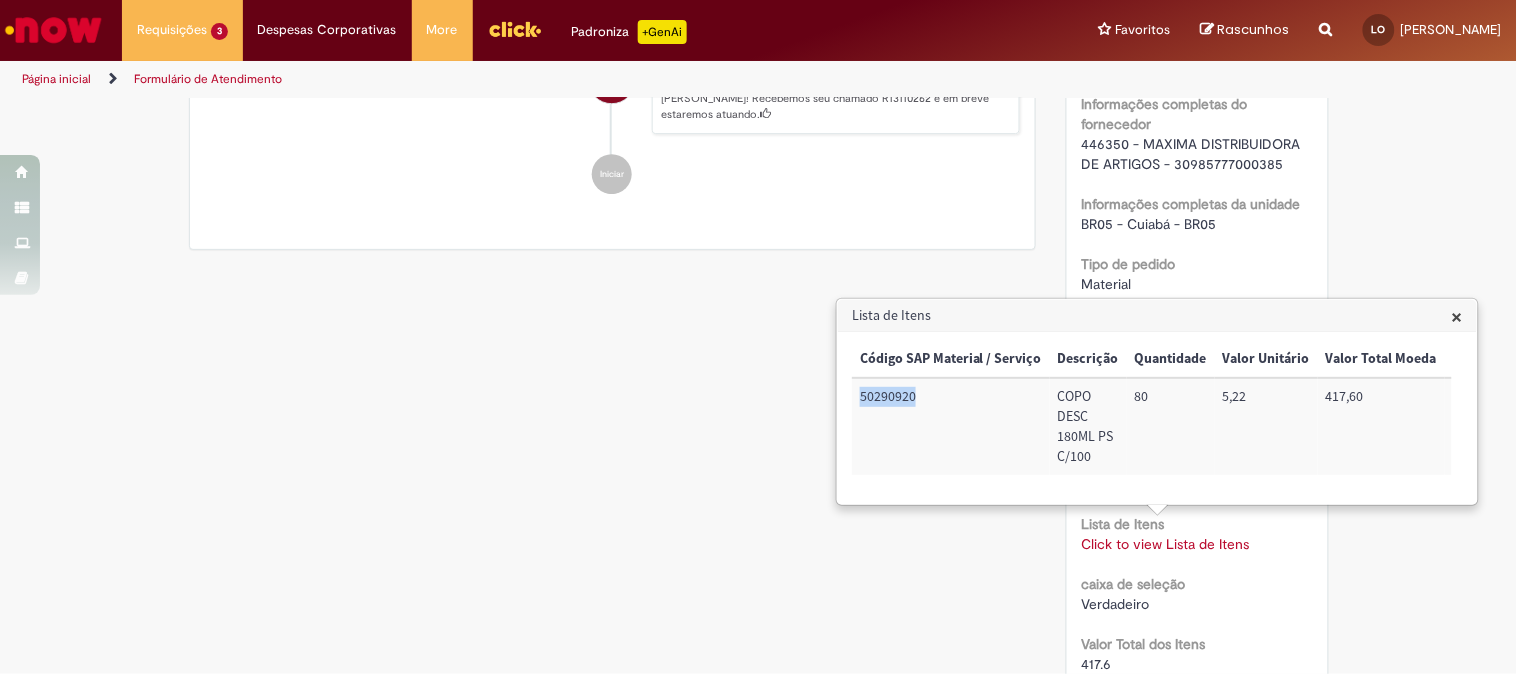 drag, startPoint x: 860, startPoint y: 403, endPoint x: 921, endPoint y: 397, distance: 61.294373 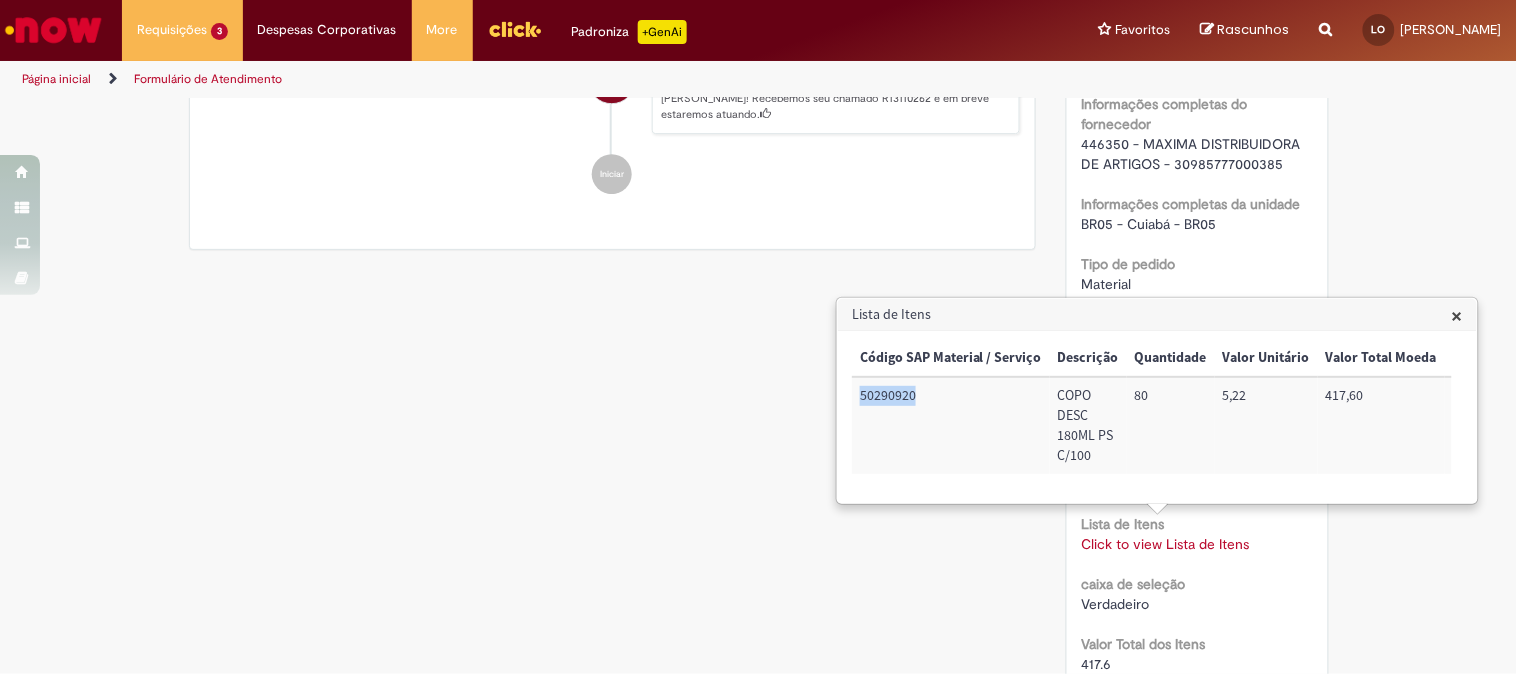 copy on "50290920" 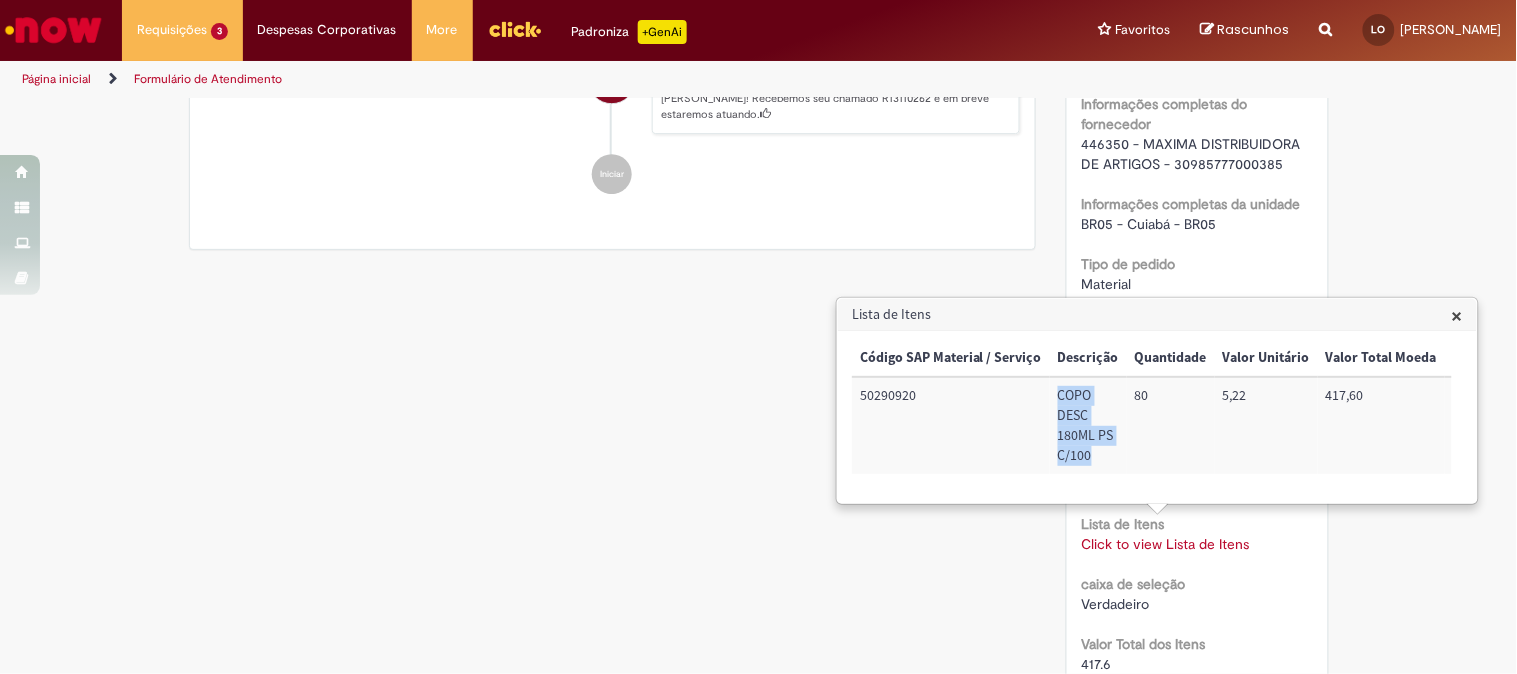 drag, startPoint x: 1060, startPoint y: 392, endPoint x: 1104, endPoint y: 454, distance: 76.02631 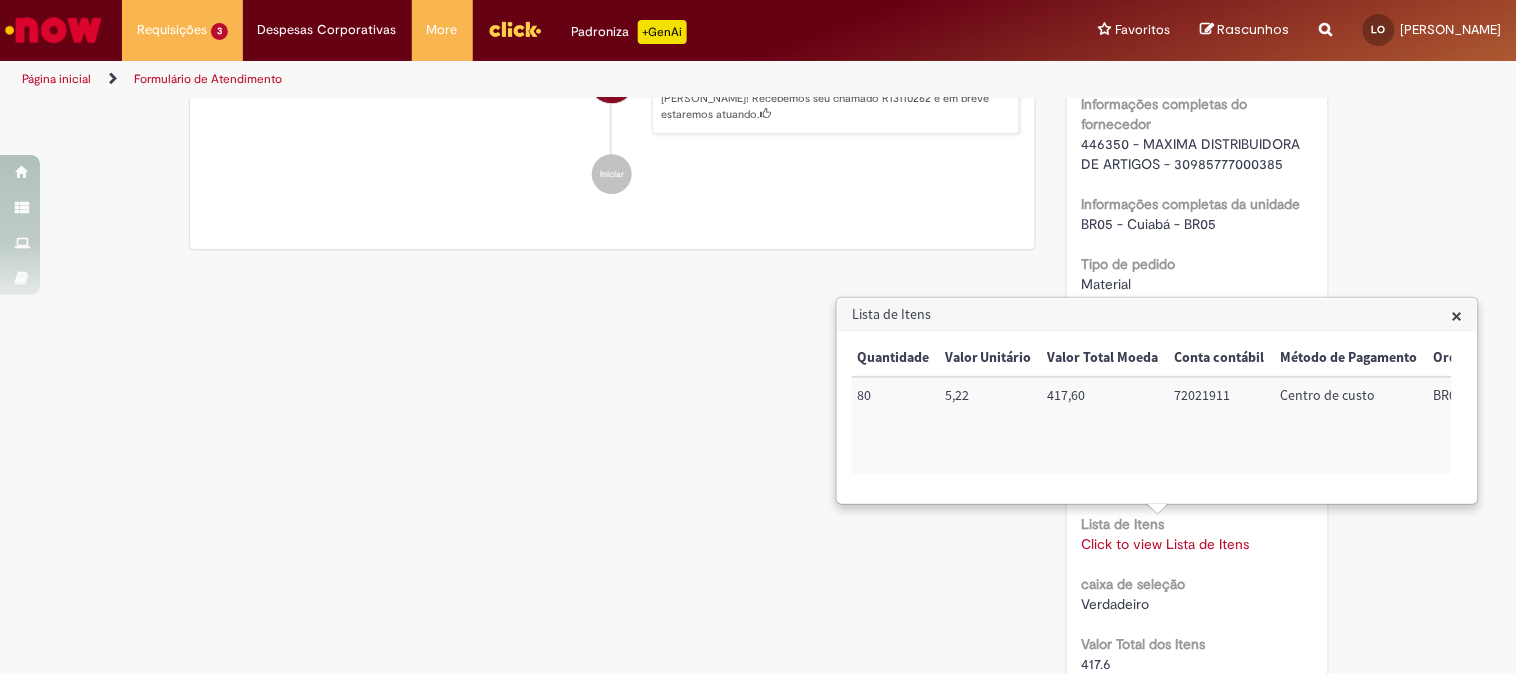 scroll, scrollTop: 0, scrollLeft: 371, axis: horizontal 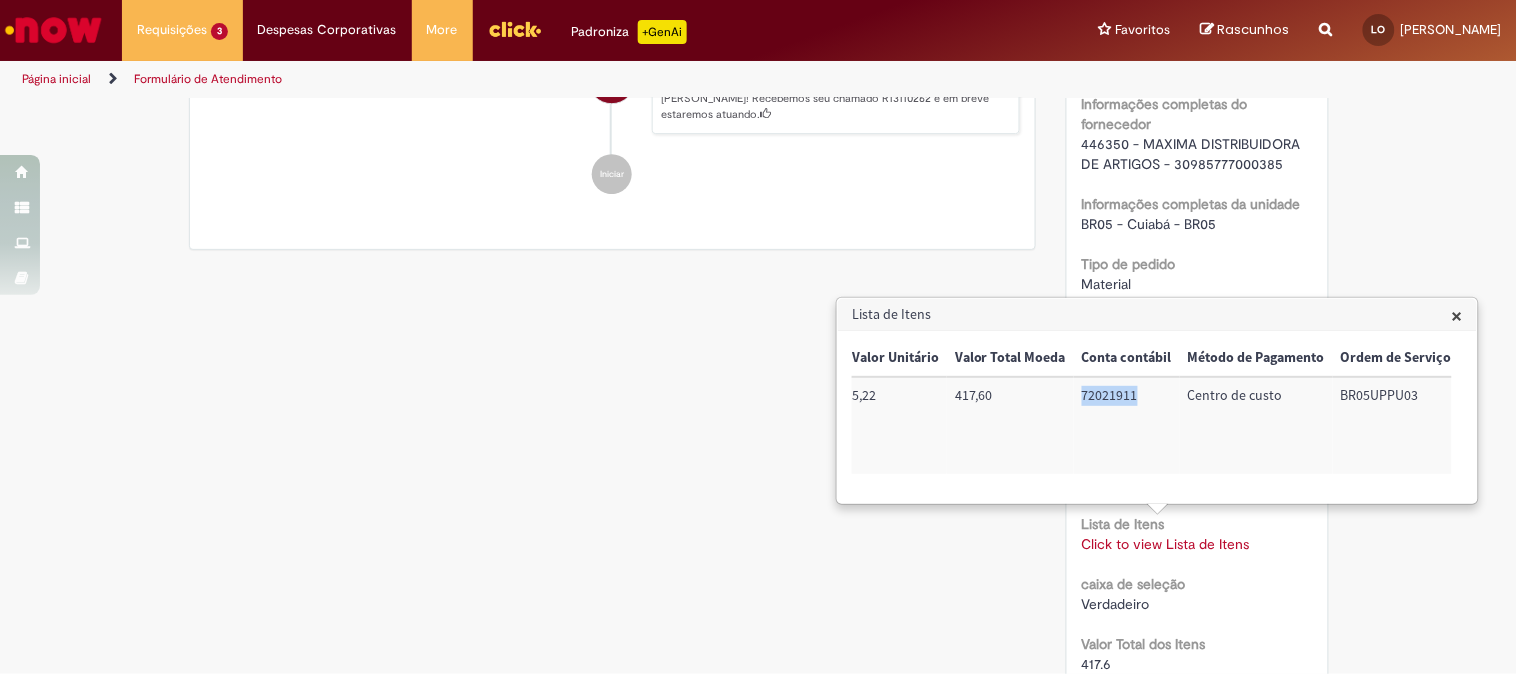 drag, startPoint x: 1077, startPoint y: 393, endPoint x: 1131, endPoint y: 400, distance: 54.451813 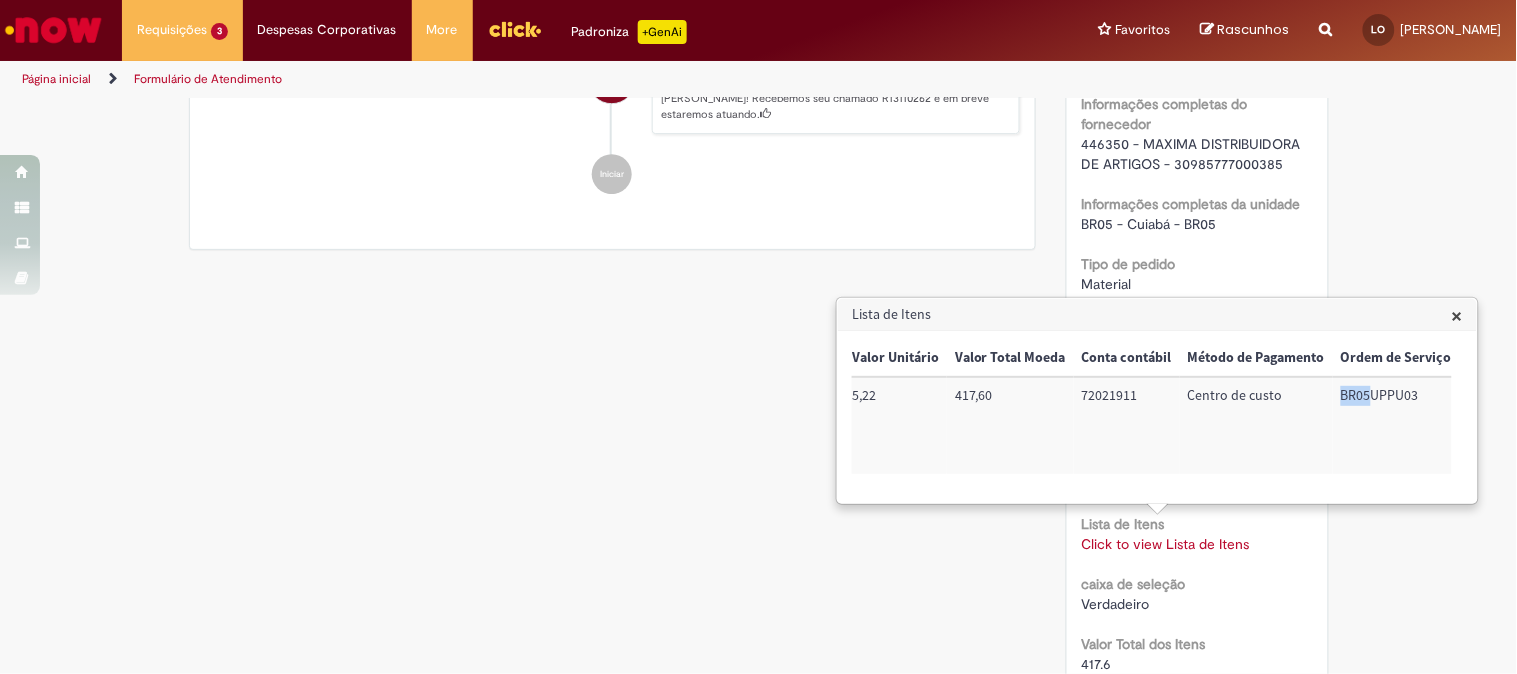 drag, startPoint x: 1331, startPoint y: 394, endPoint x: 1358, endPoint y: 395, distance: 27.018513 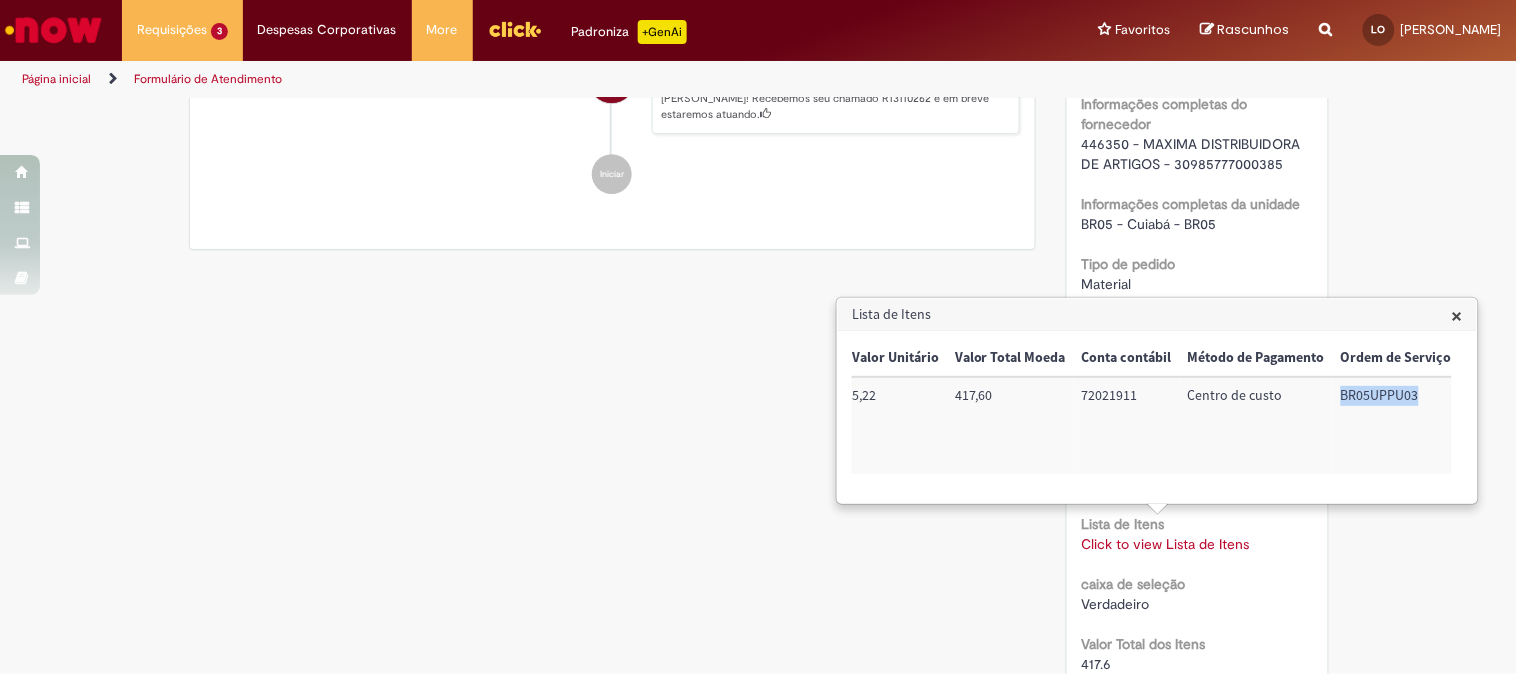 drag, startPoint x: 1330, startPoint y: 395, endPoint x: 1416, endPoint y: 393, distance: 86.023254 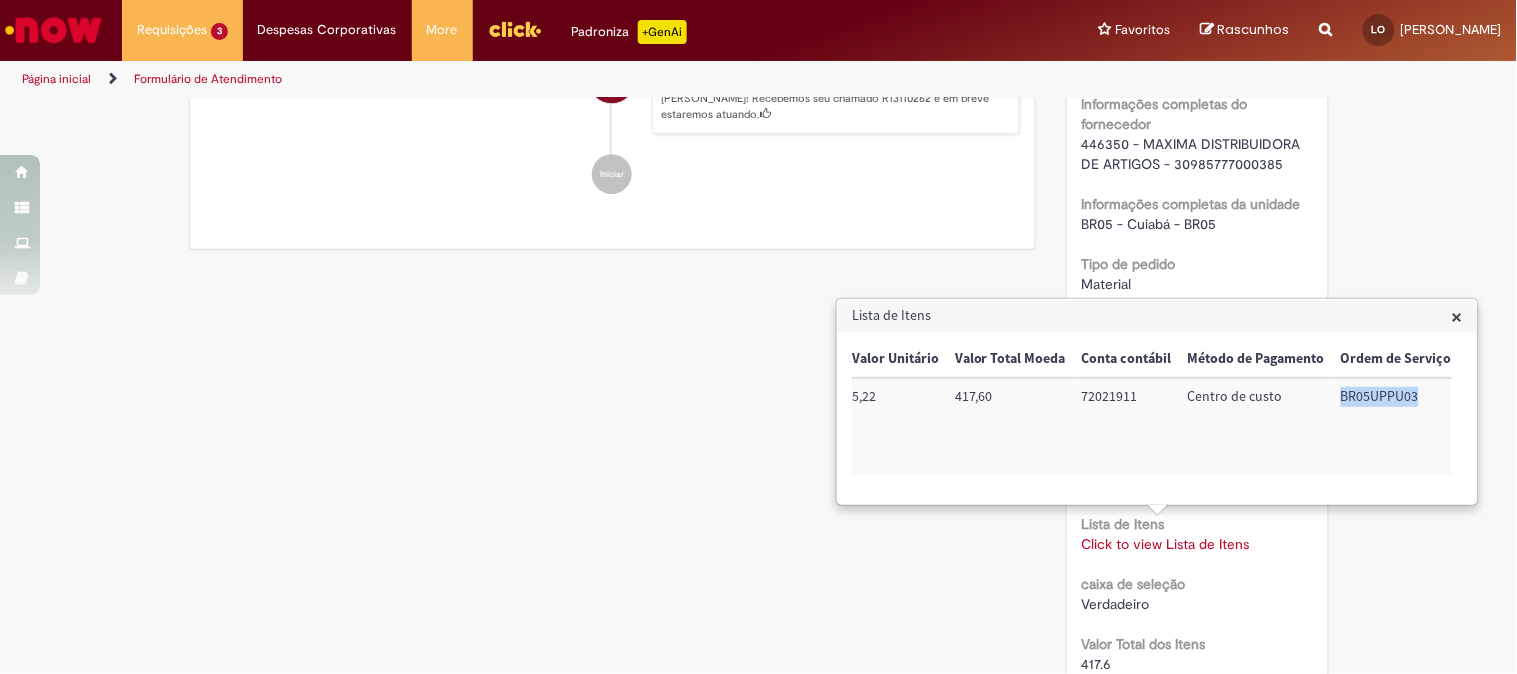 click on "Click to view Lista de Itens" at bounding box center (1166, 544) 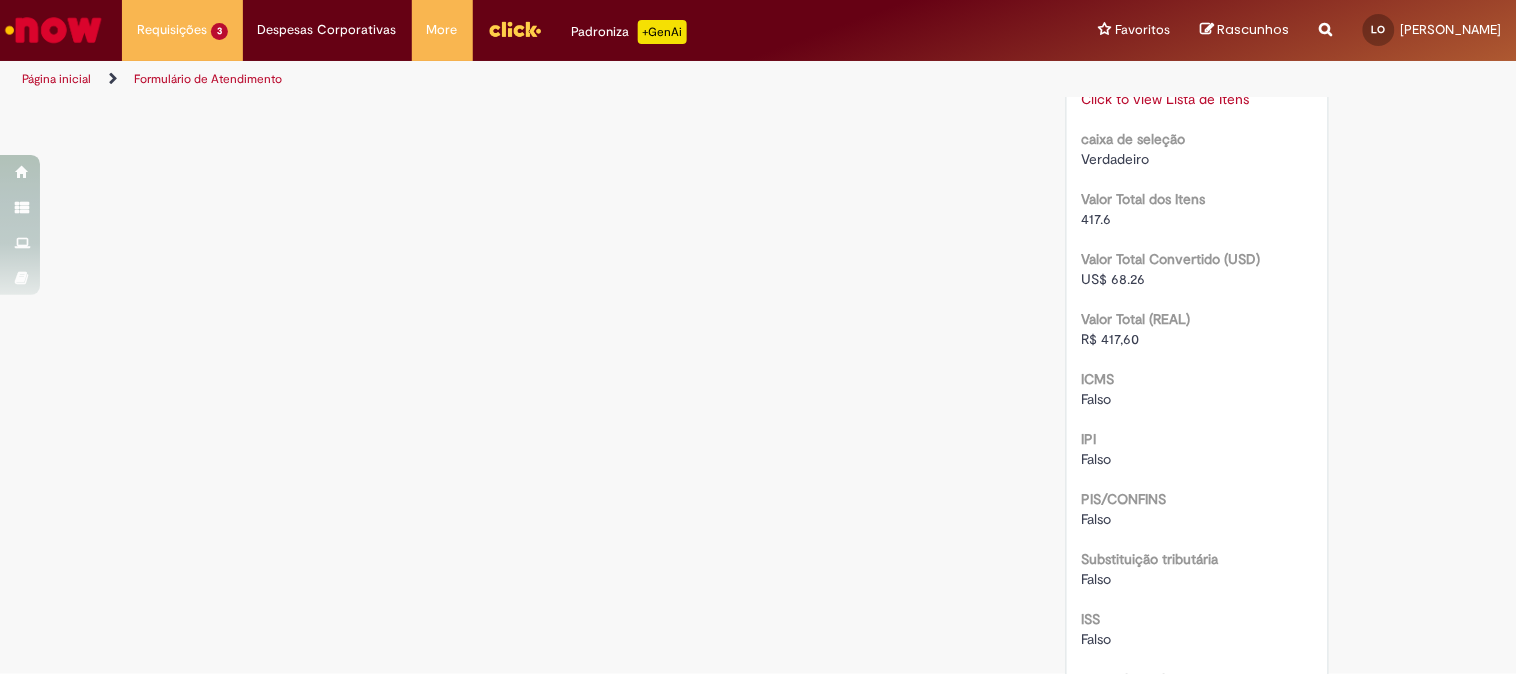 scroll, scrollTop: 2386, scrollLeft: 0, axis: vertical 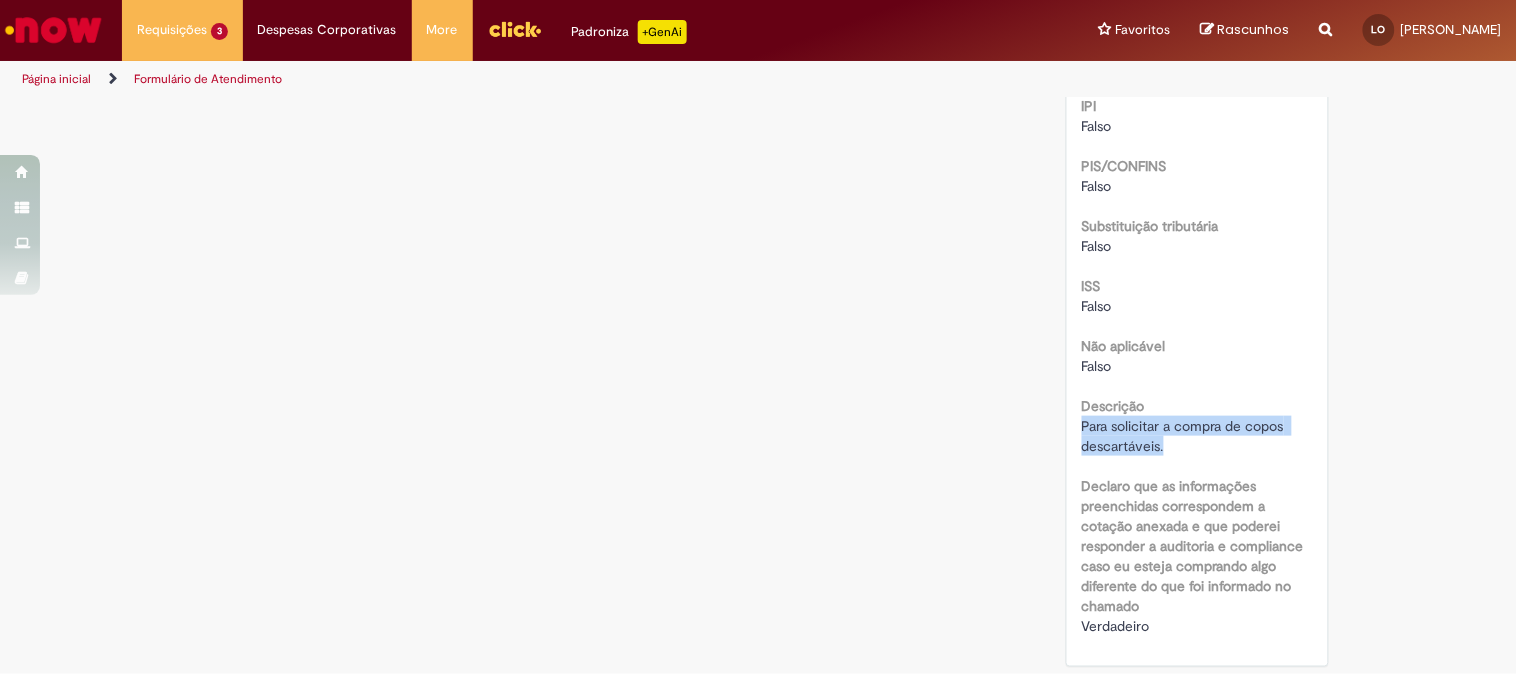 drag, startPoint x: 1073, startPoint y: 424, endPoint x: 1174, endPoint y: 445, distance: 103.16007 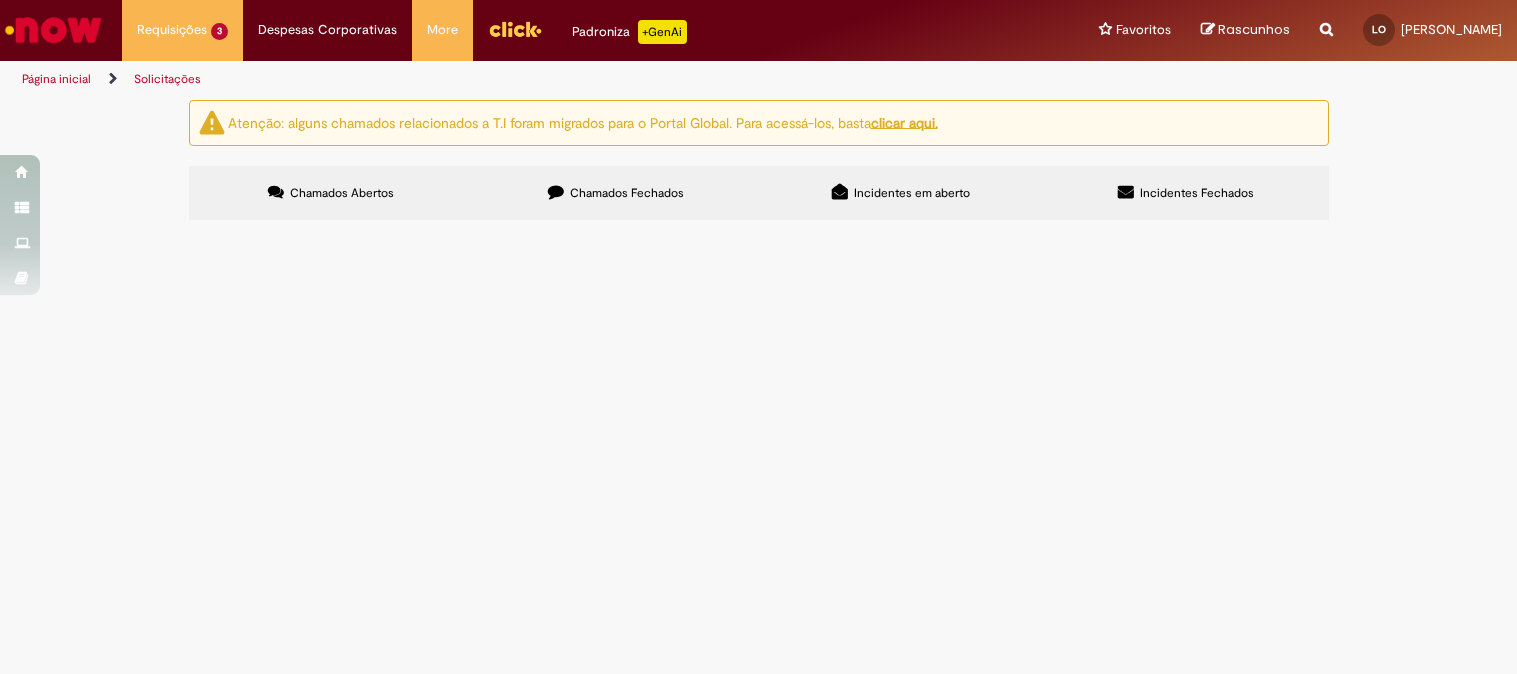 scroll, scrollTop: 0, scrollLeft: 0, axis: both 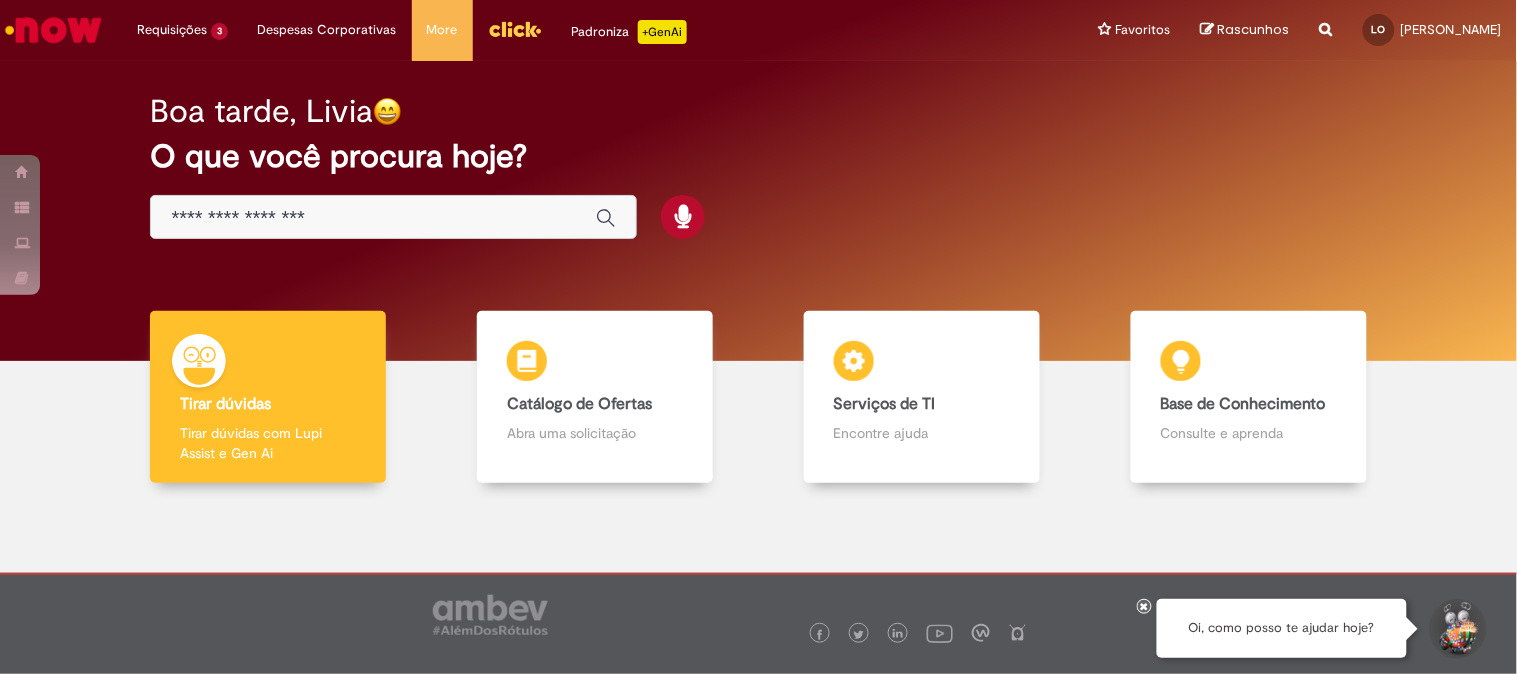 click at bounding box center [373, 218] 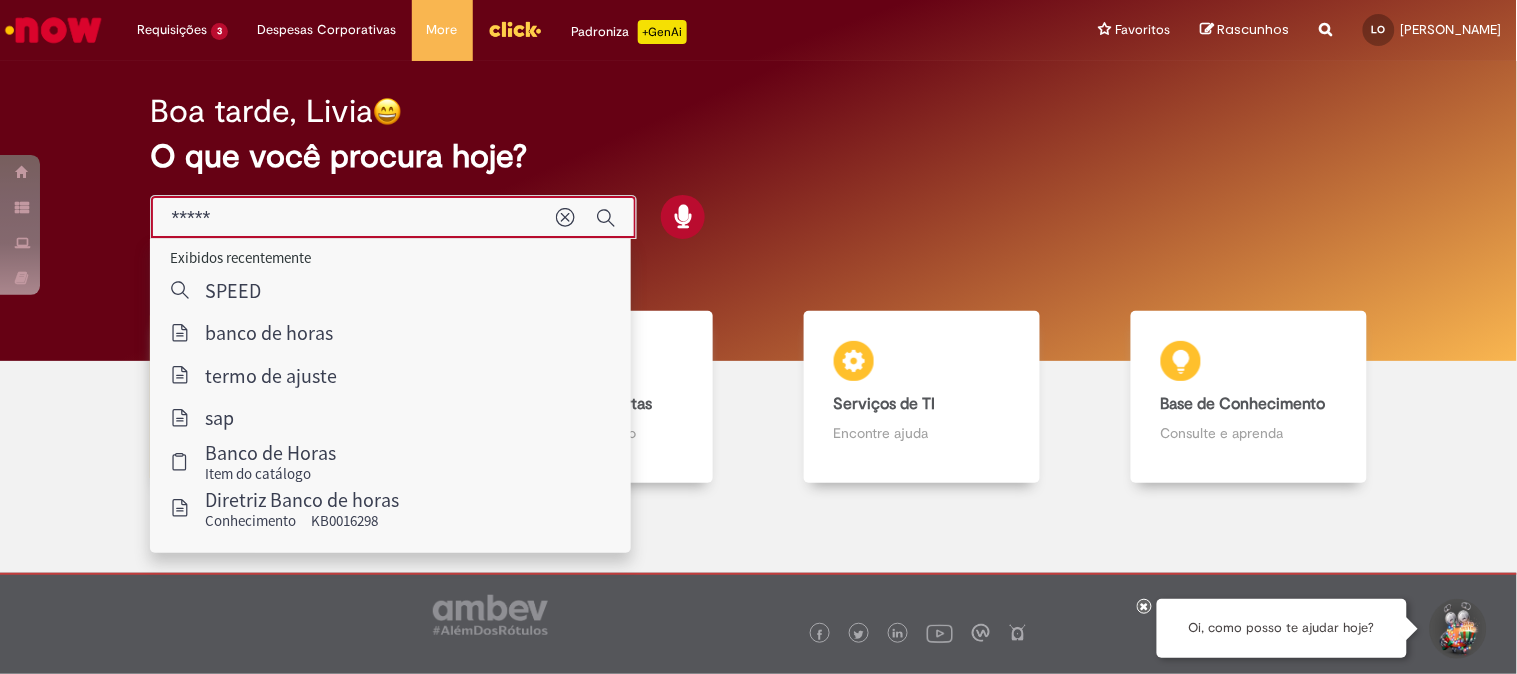 type on "*******" 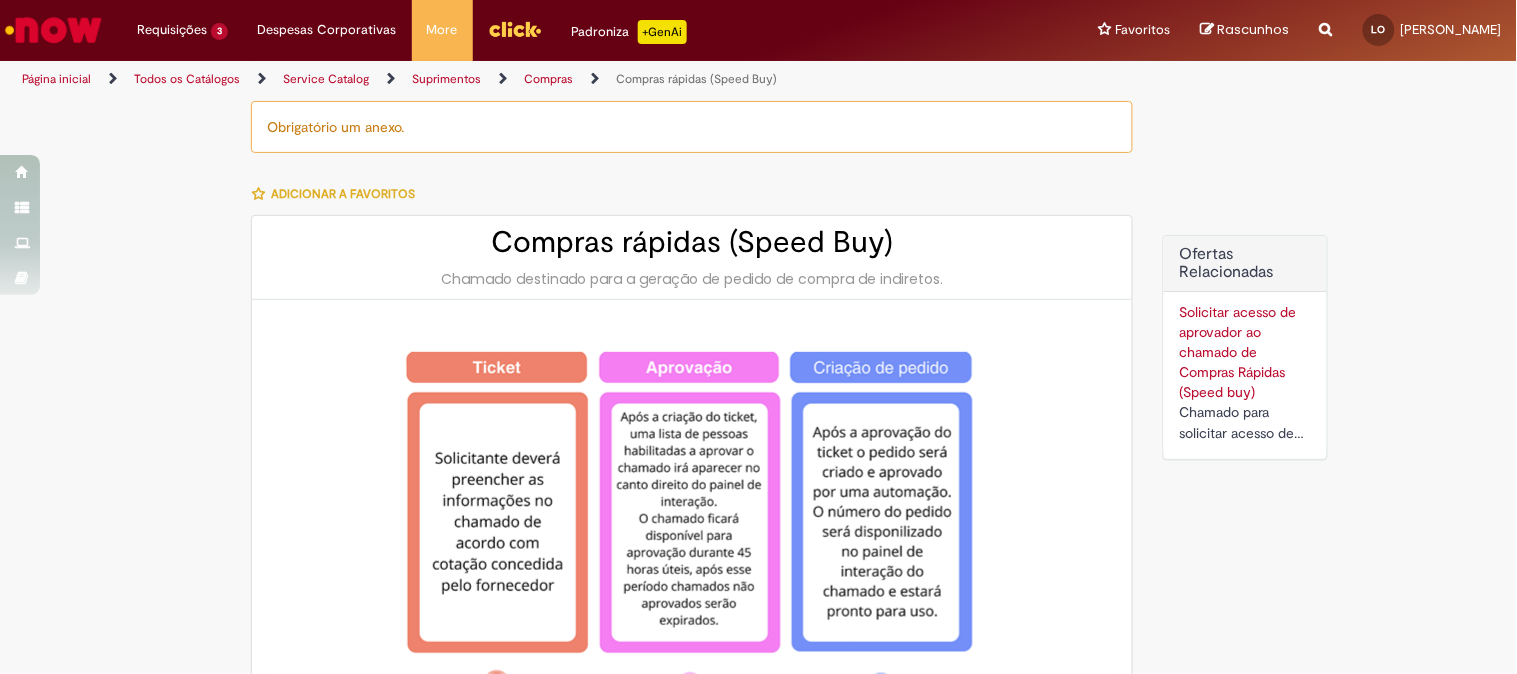 type on "********" 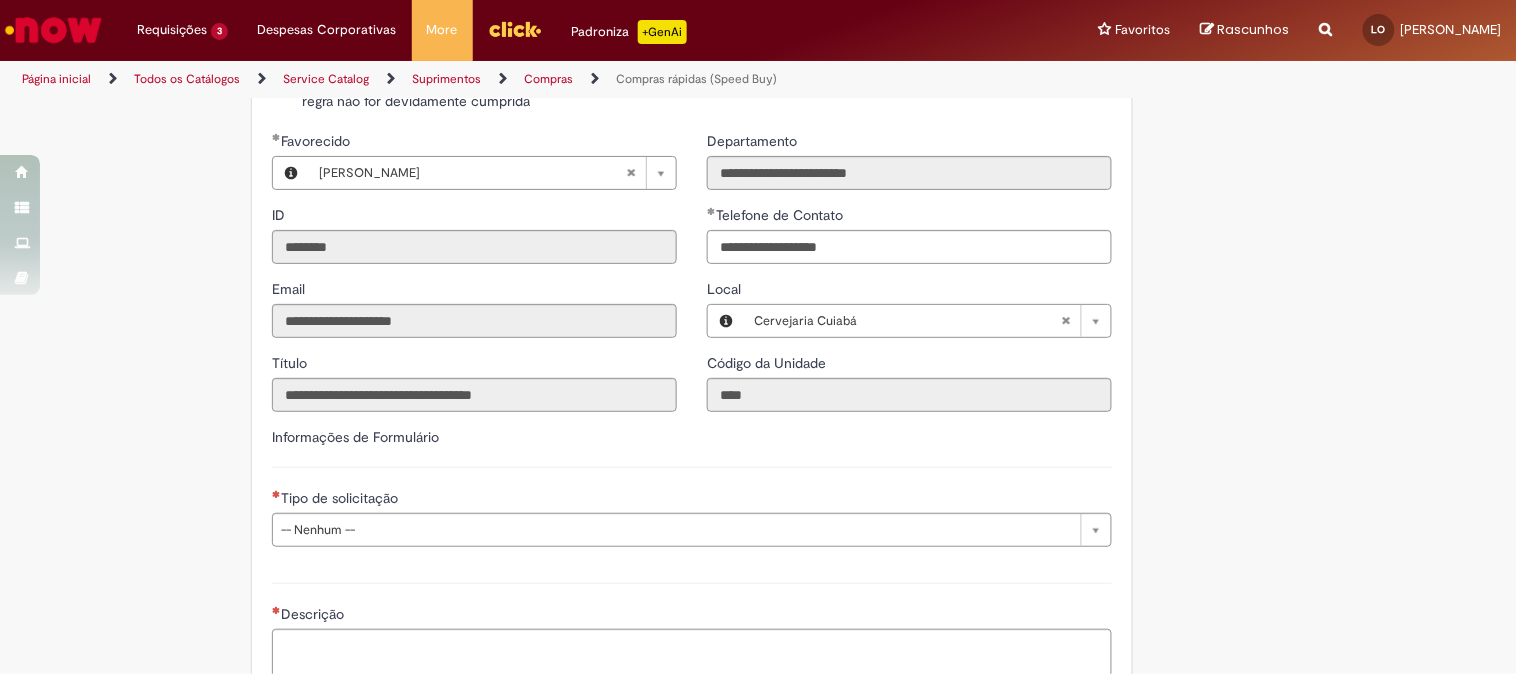 scroll, scrollTop: 2777, scrollLeft: 0, axis: vertical 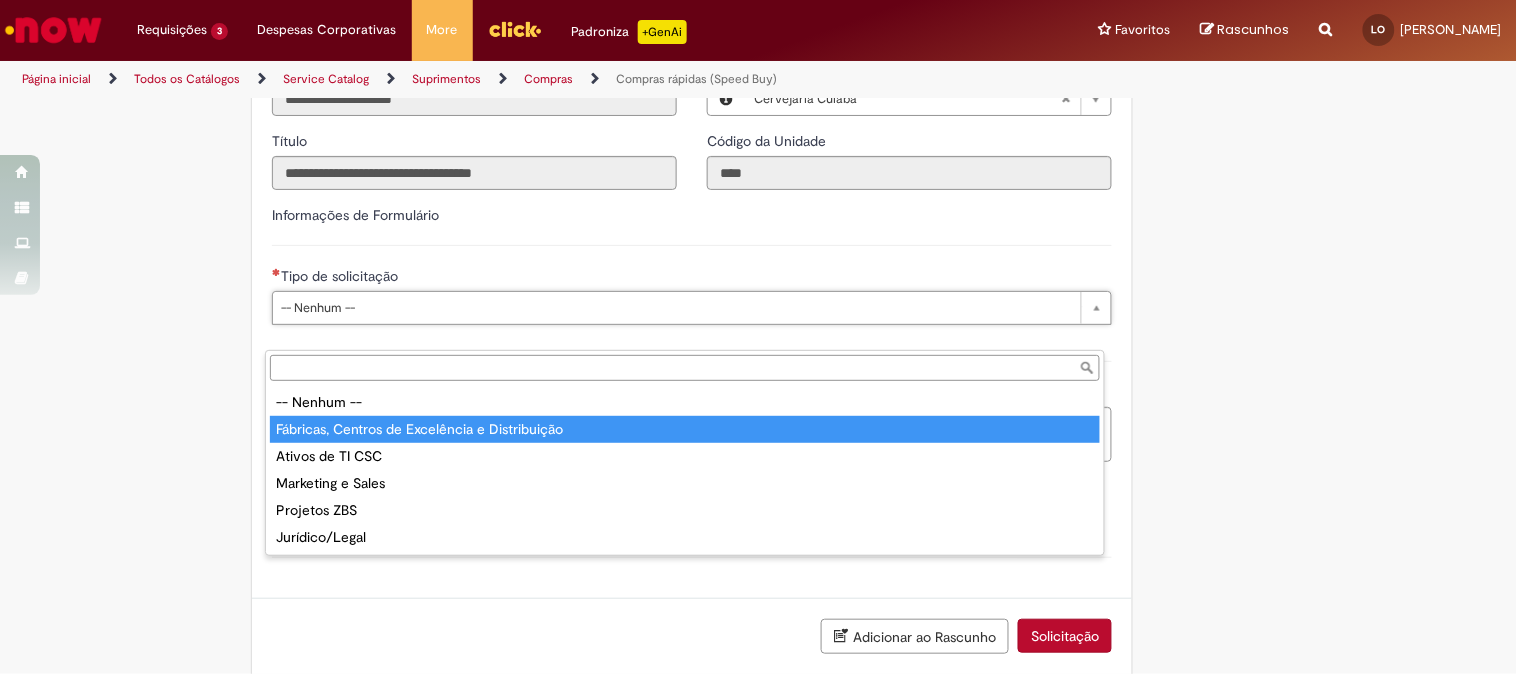 type on "**********" 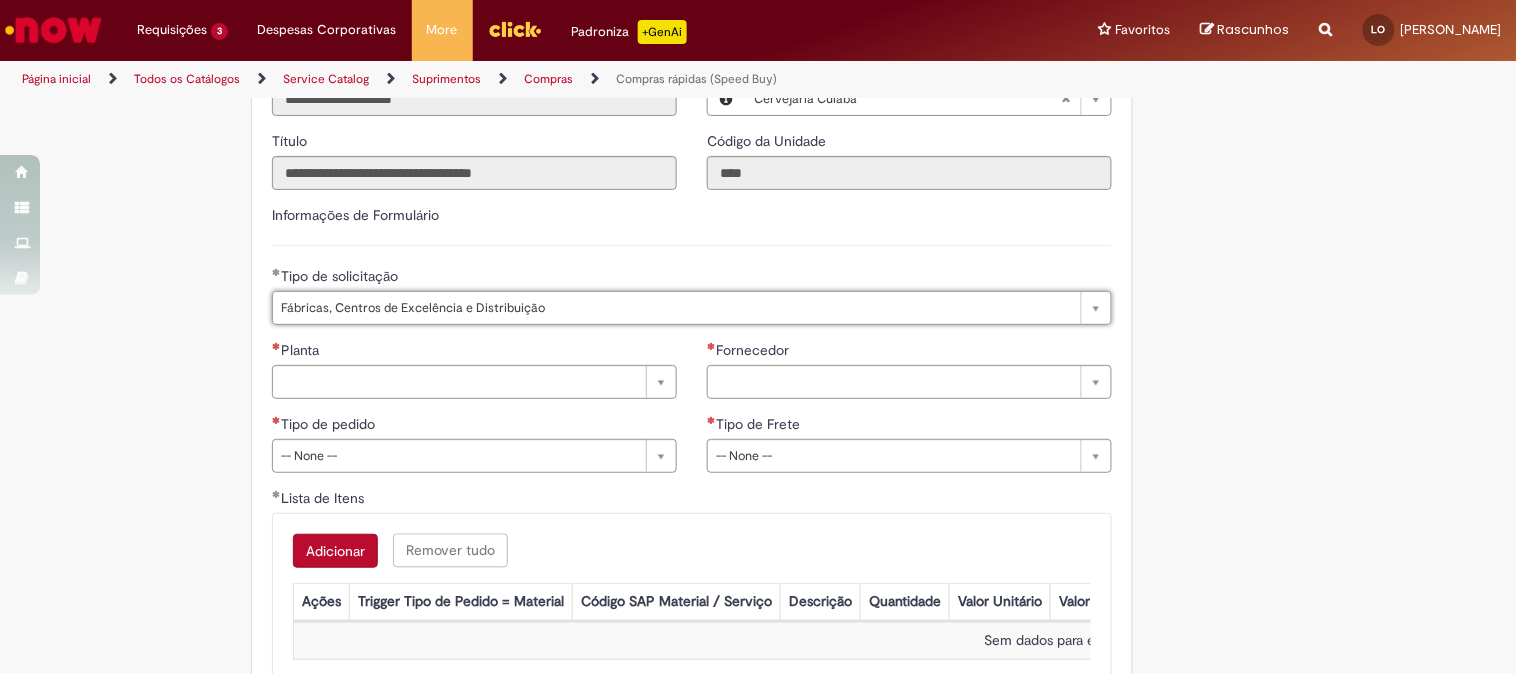 scroll, scrollTop: 2888, scrollLeft: 0, axis: vertical 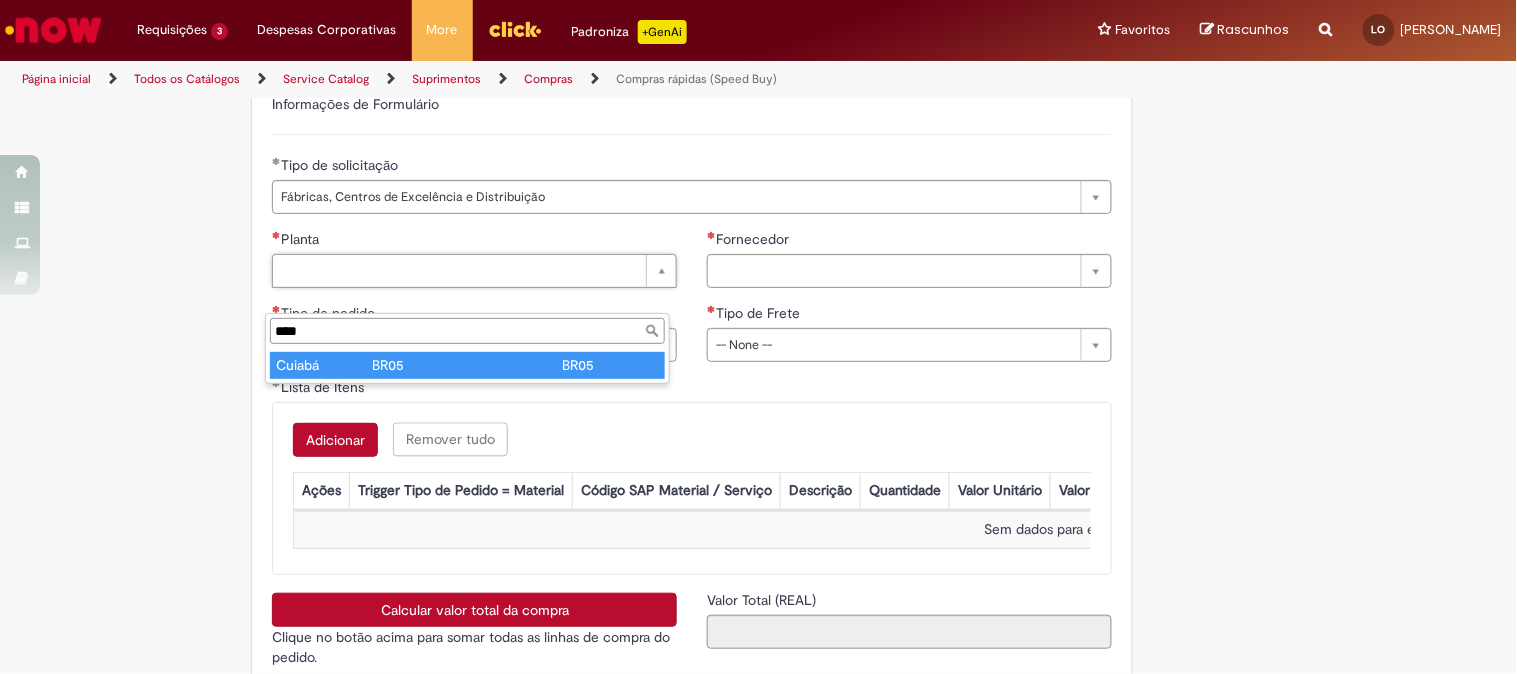 type on "****" 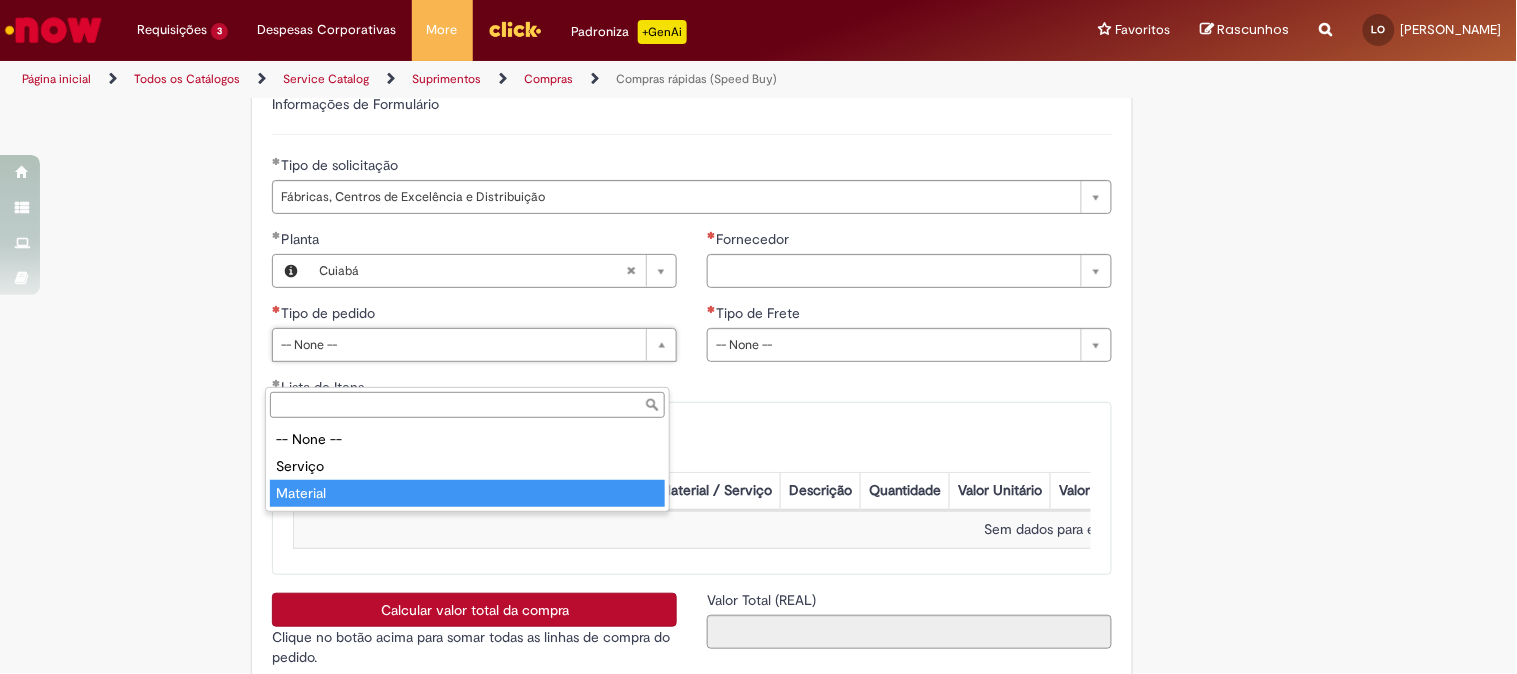type on "********" 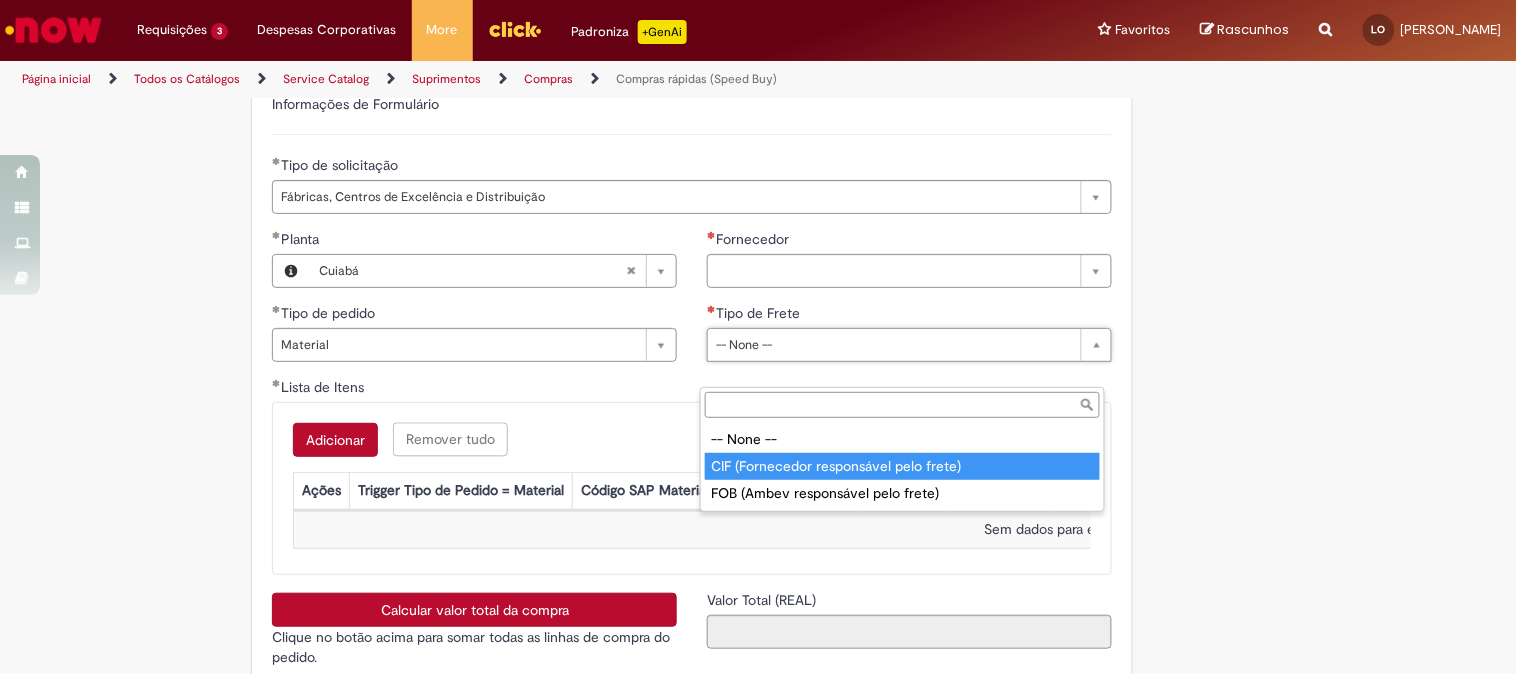 type on "**********" 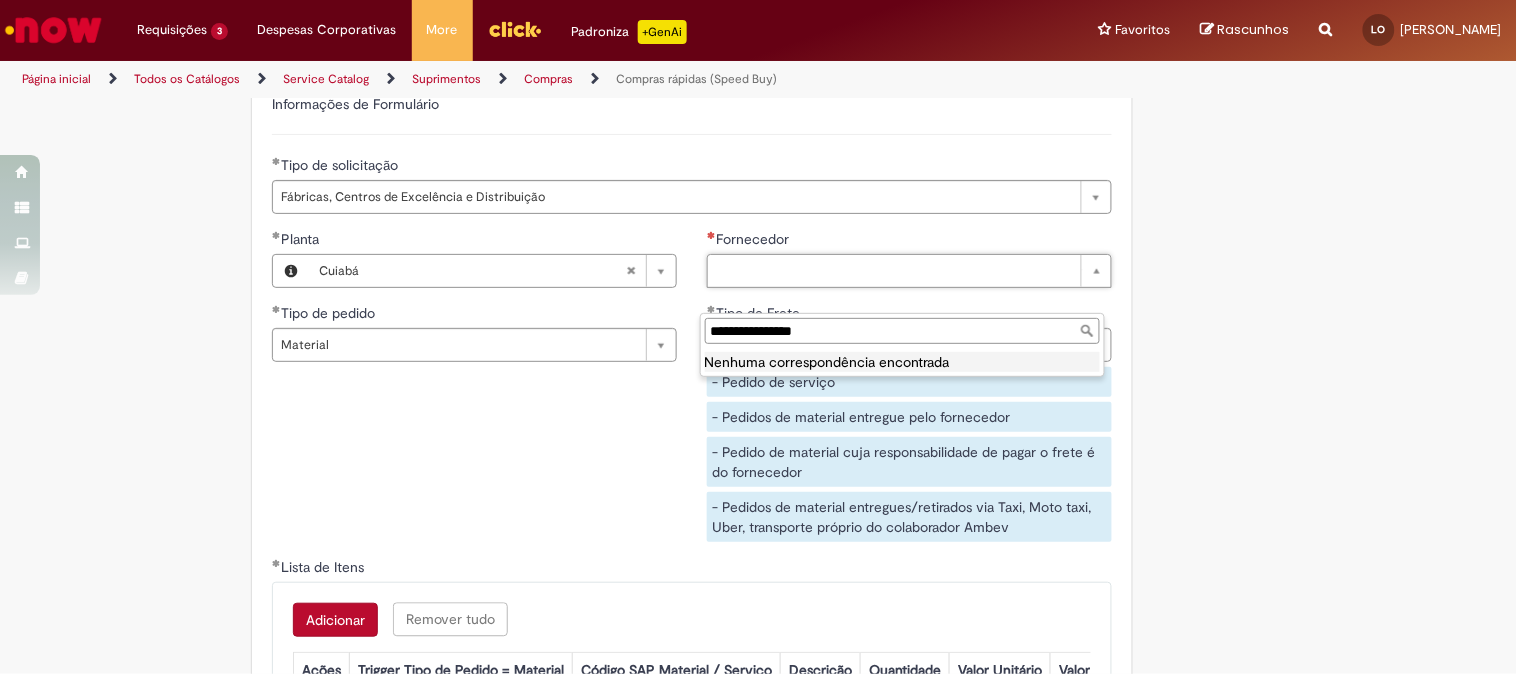 click on "**********" at bounding box center (902, 331) 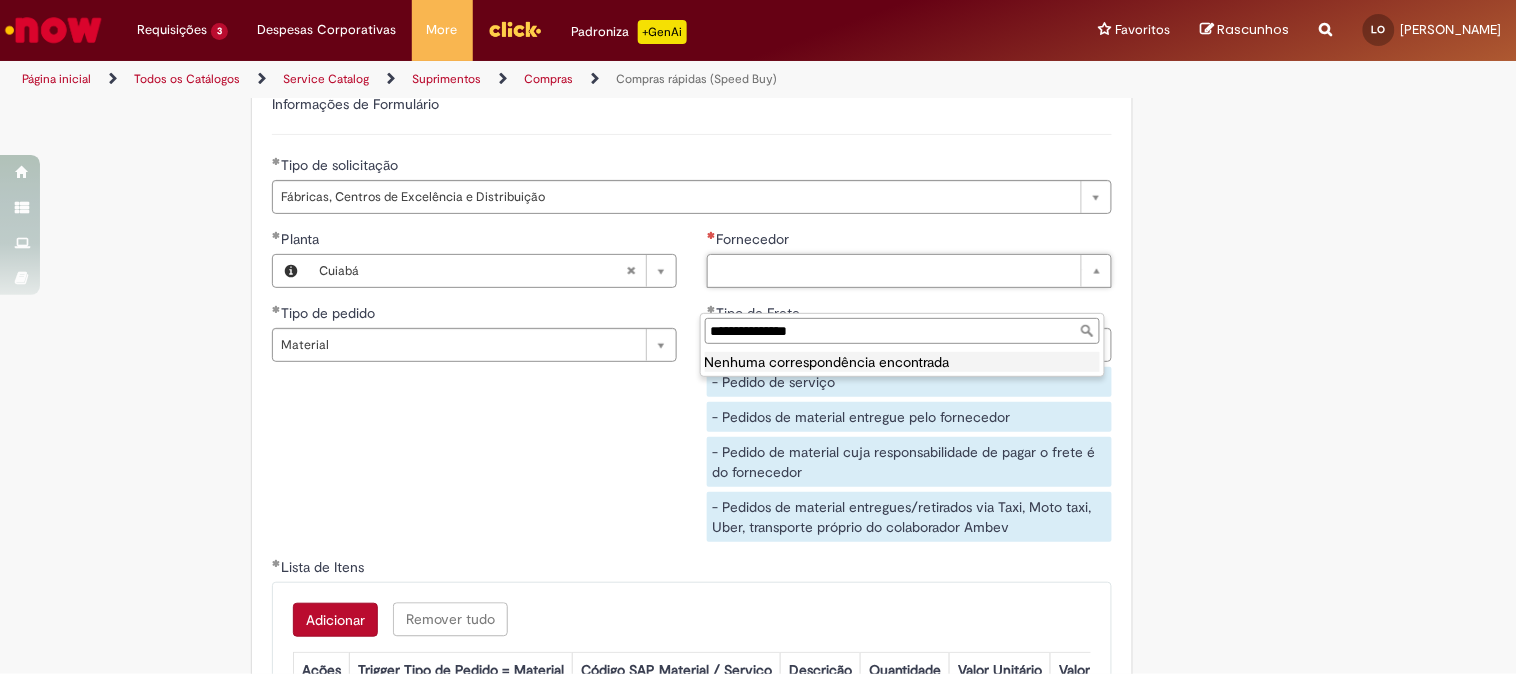 click on "**********" at bounding box center [902, 331] 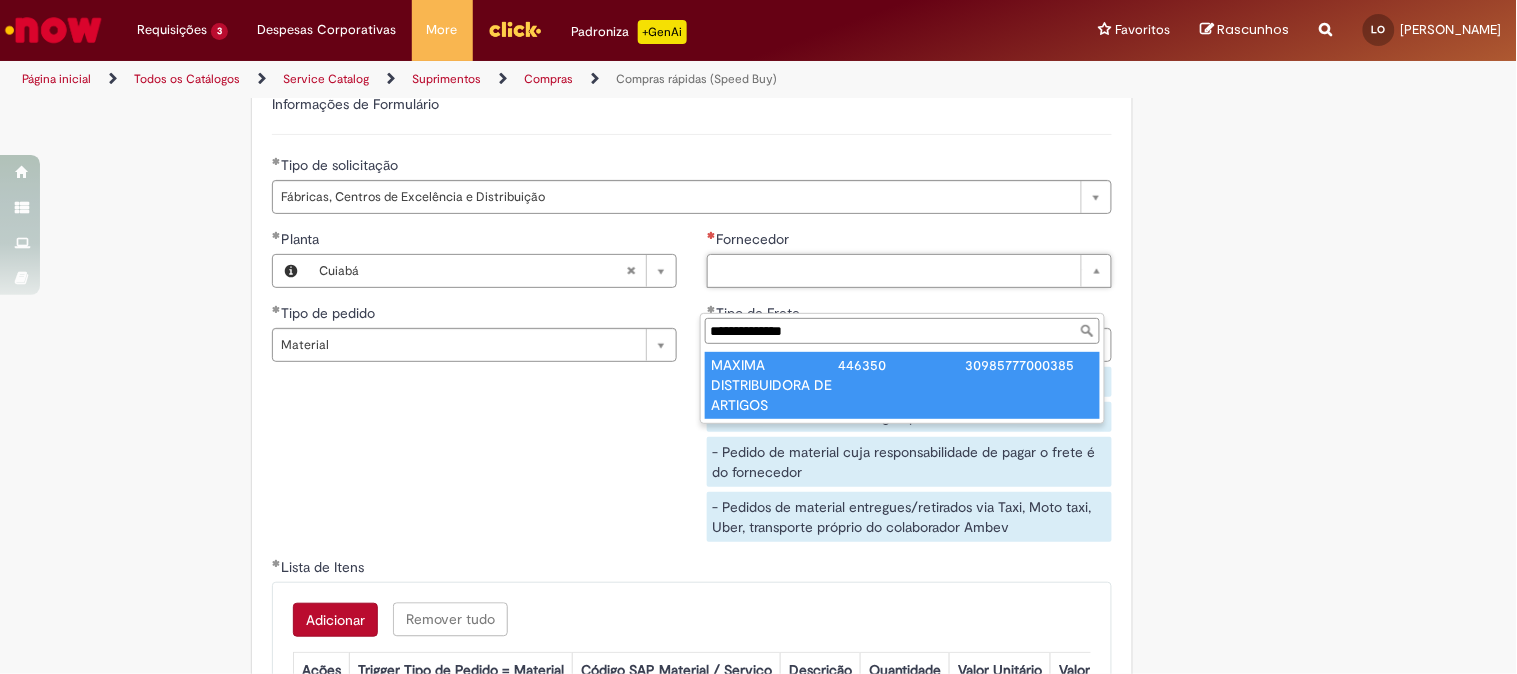 type on "**********" 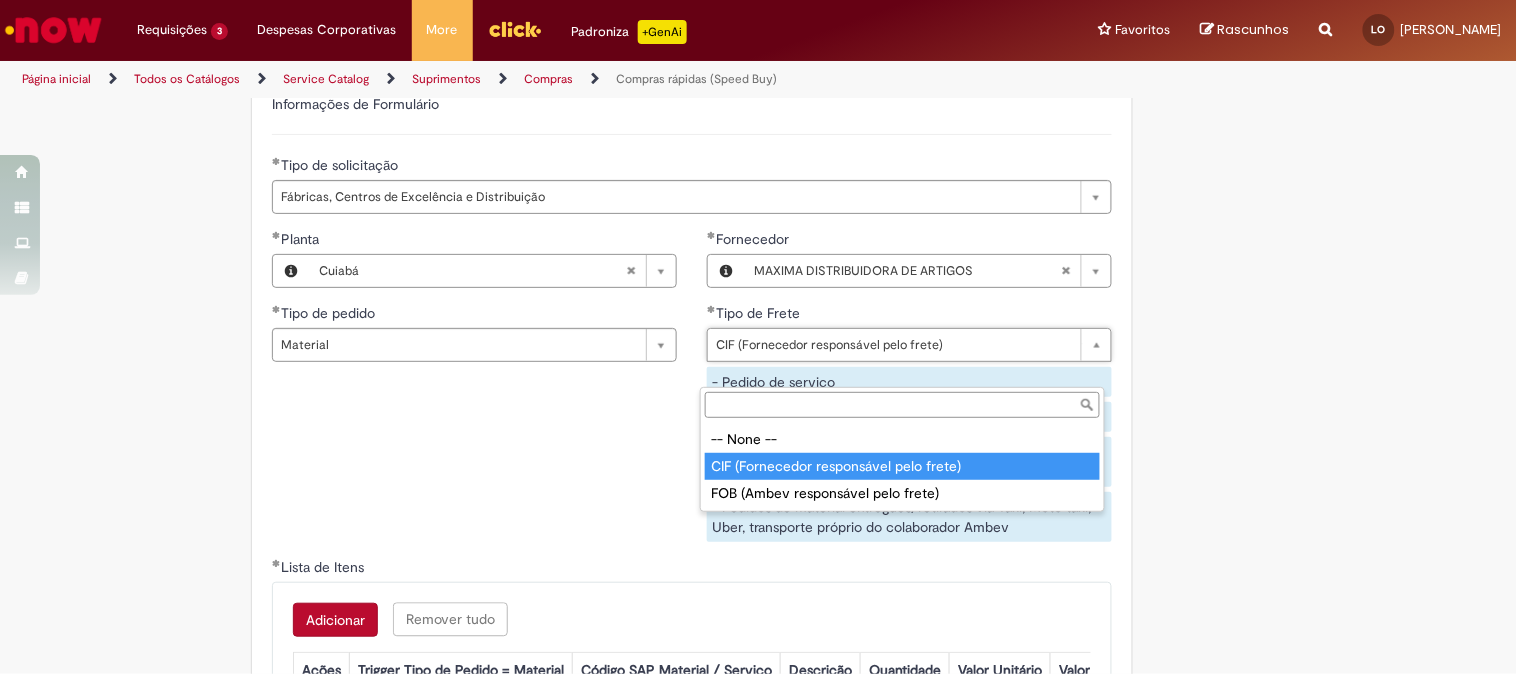 type on "**********" 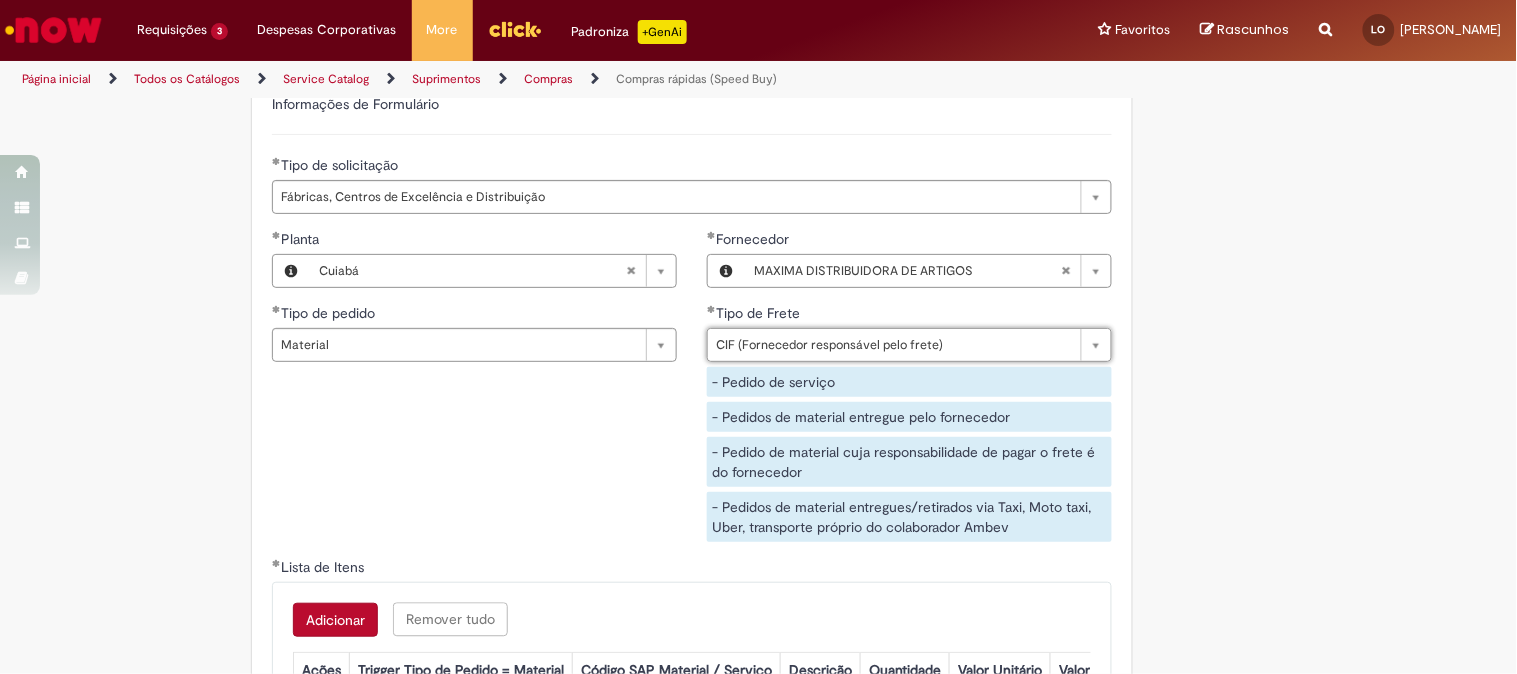 scroll, scrollTop: 3111, scrollLeft: 0, axis: vertical 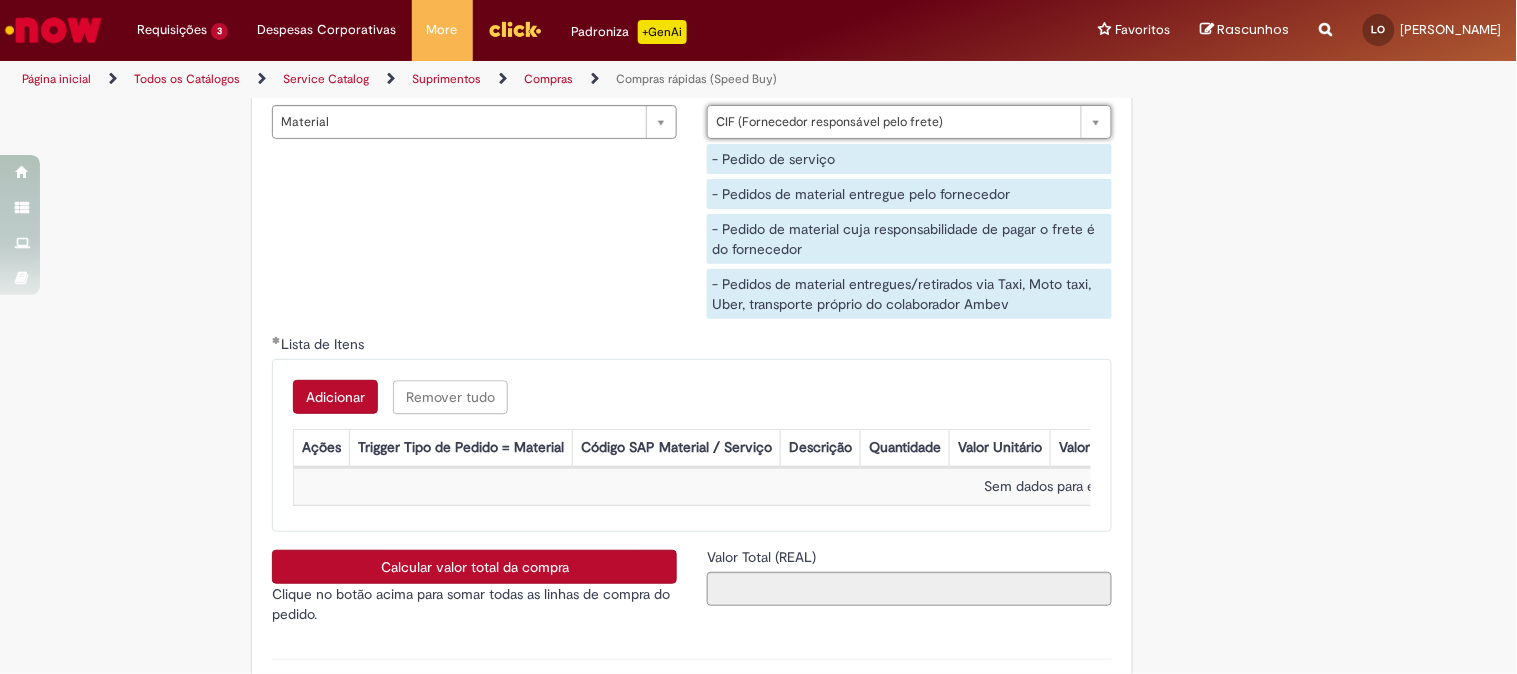 click on "Adicionar" at bounding box center (335, 397) 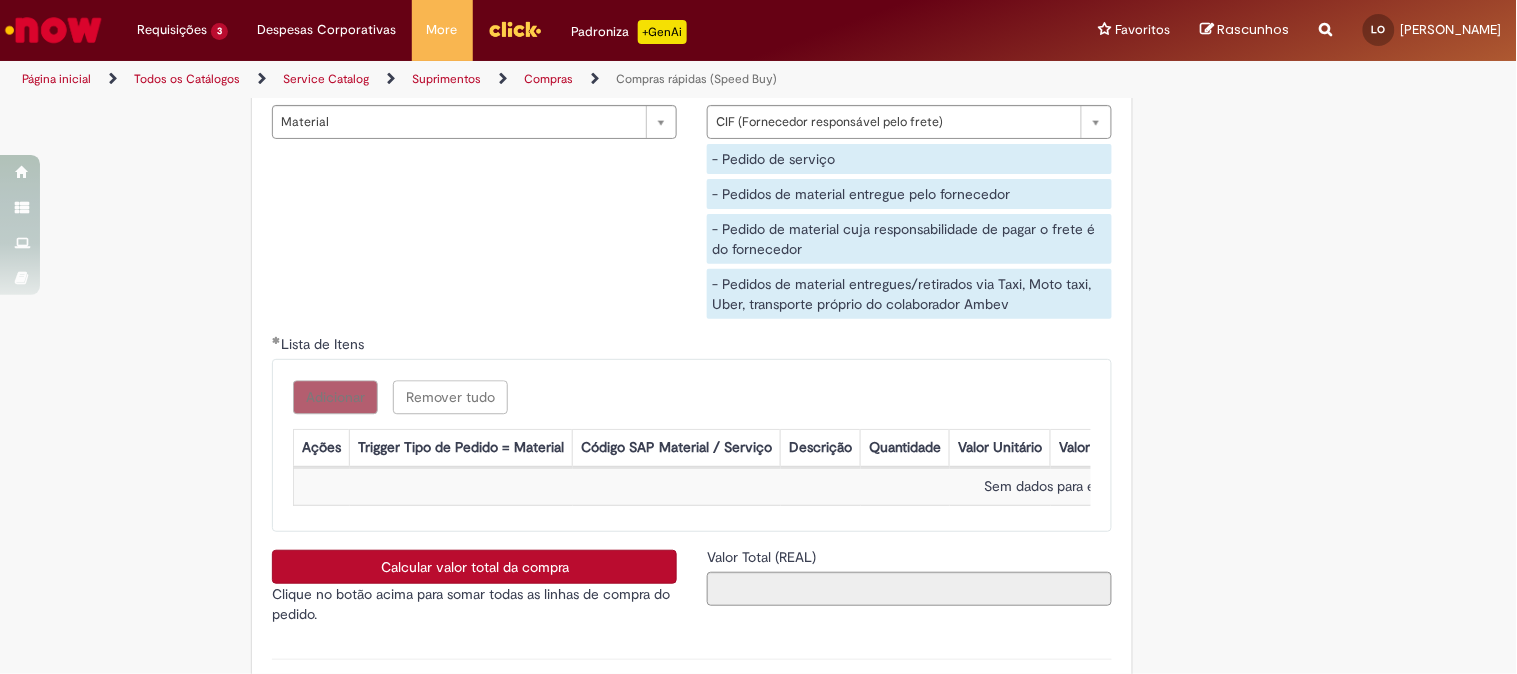 scroll, scrollTop: 0, scrollLeft: 0, axis: both 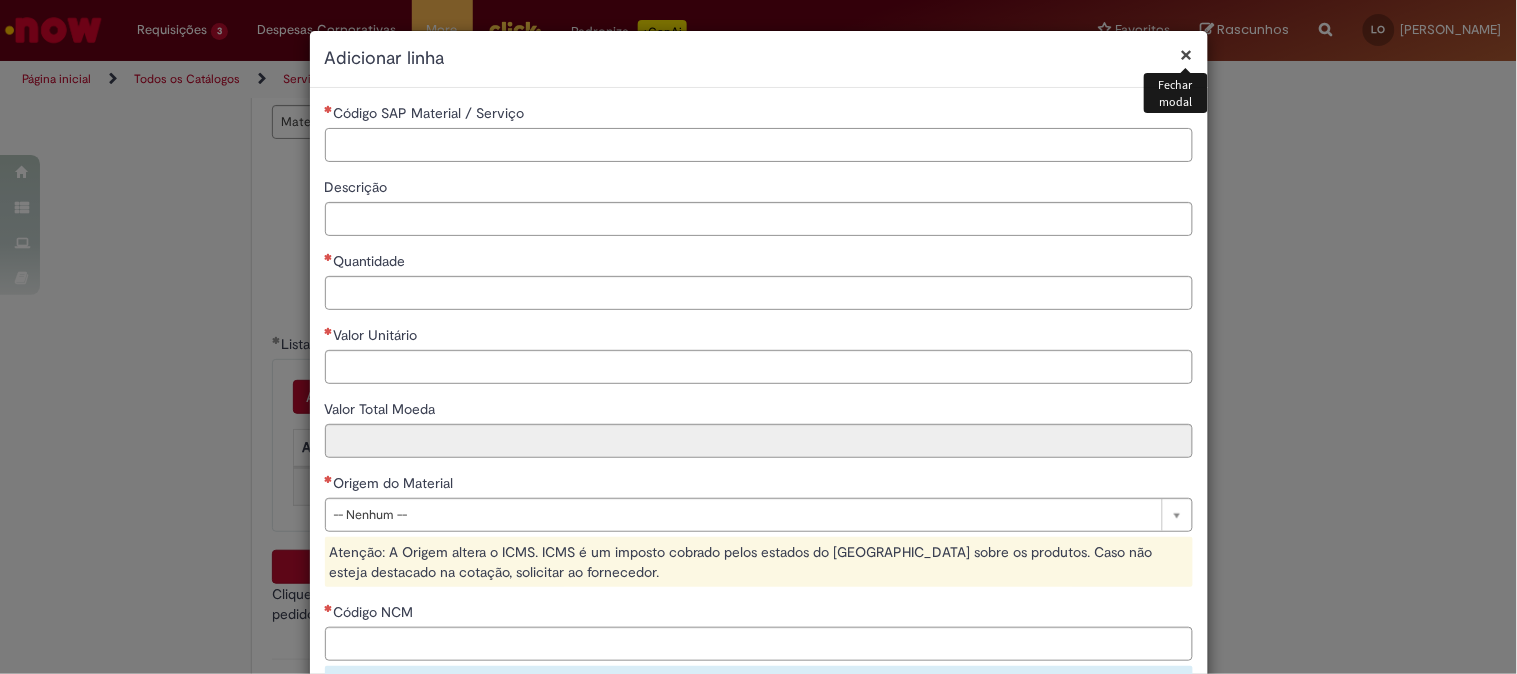 click on "Código SAP Material / Serviço" at bounding box center (759, 145) 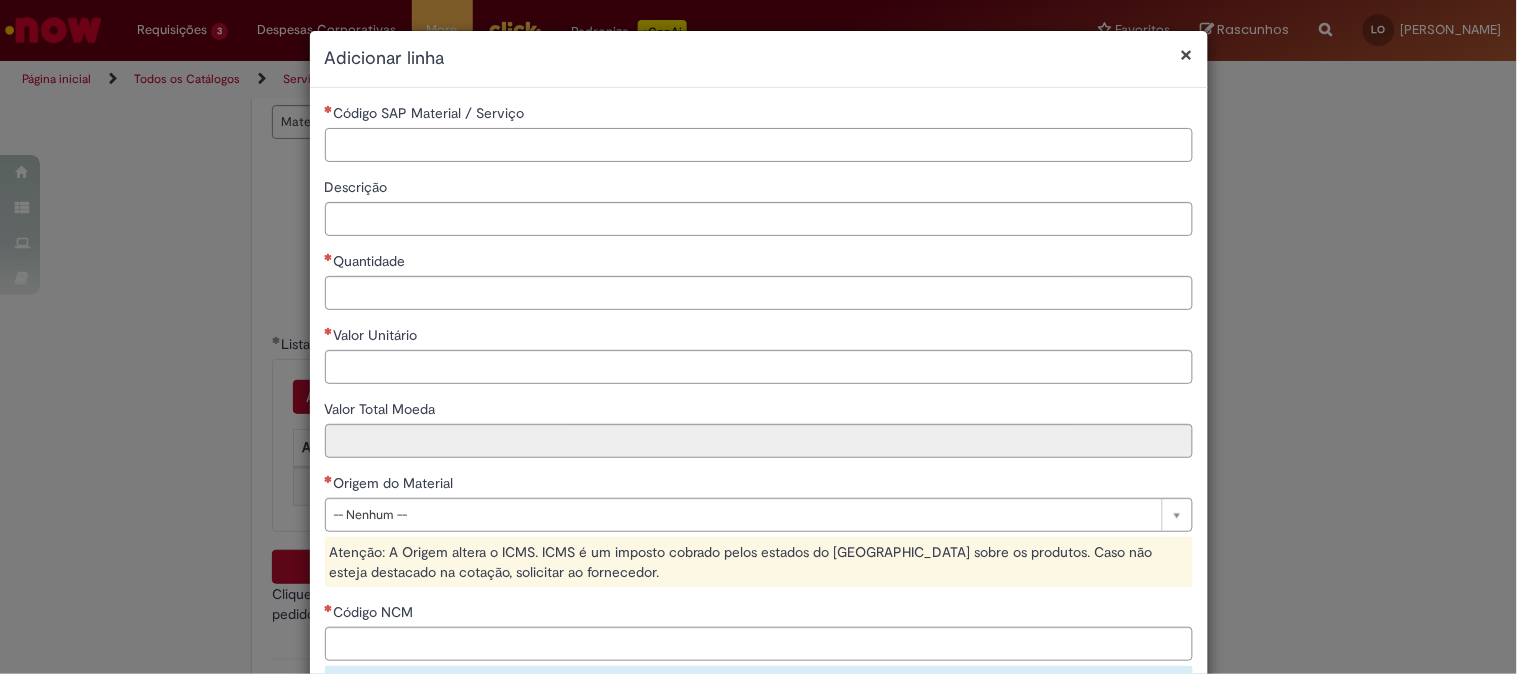 click on "Código SAP Material / Serviço" at bounding box center [759, 145] 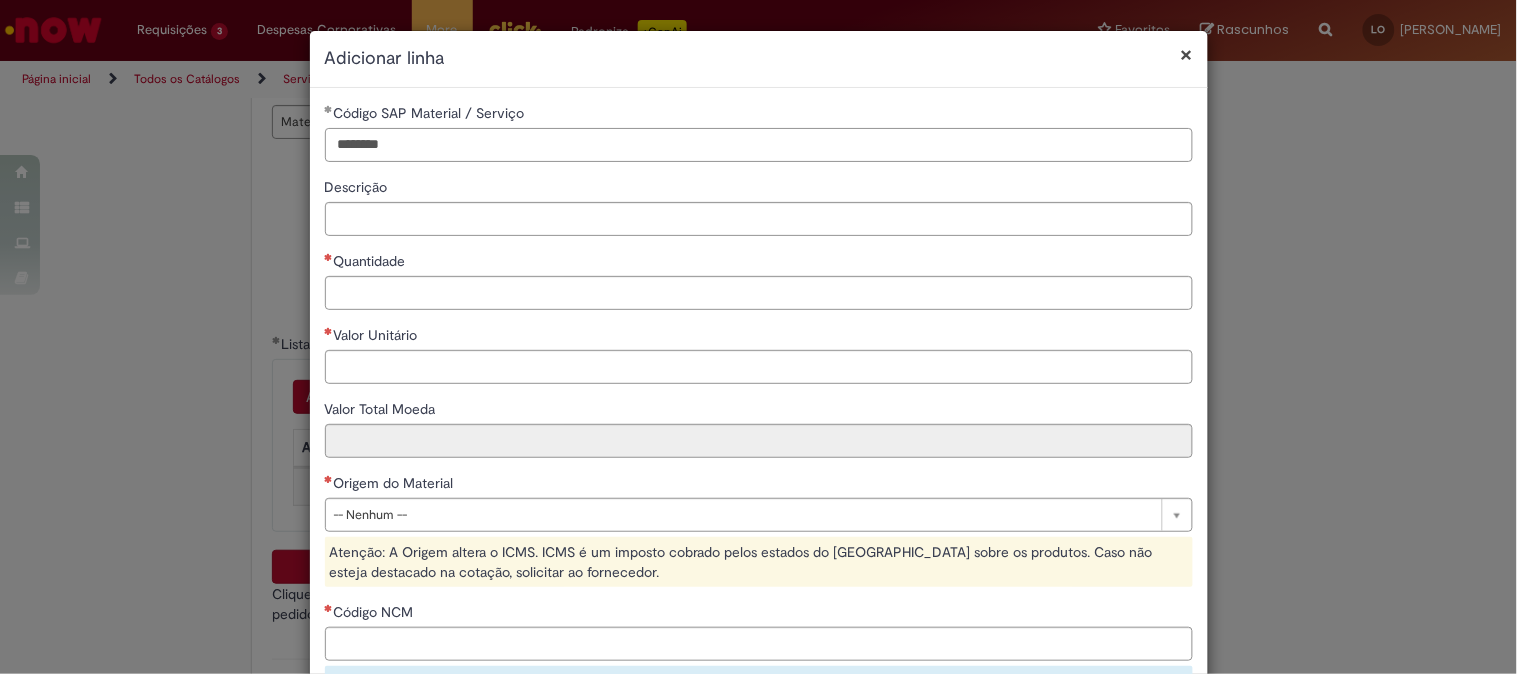 type on "********" 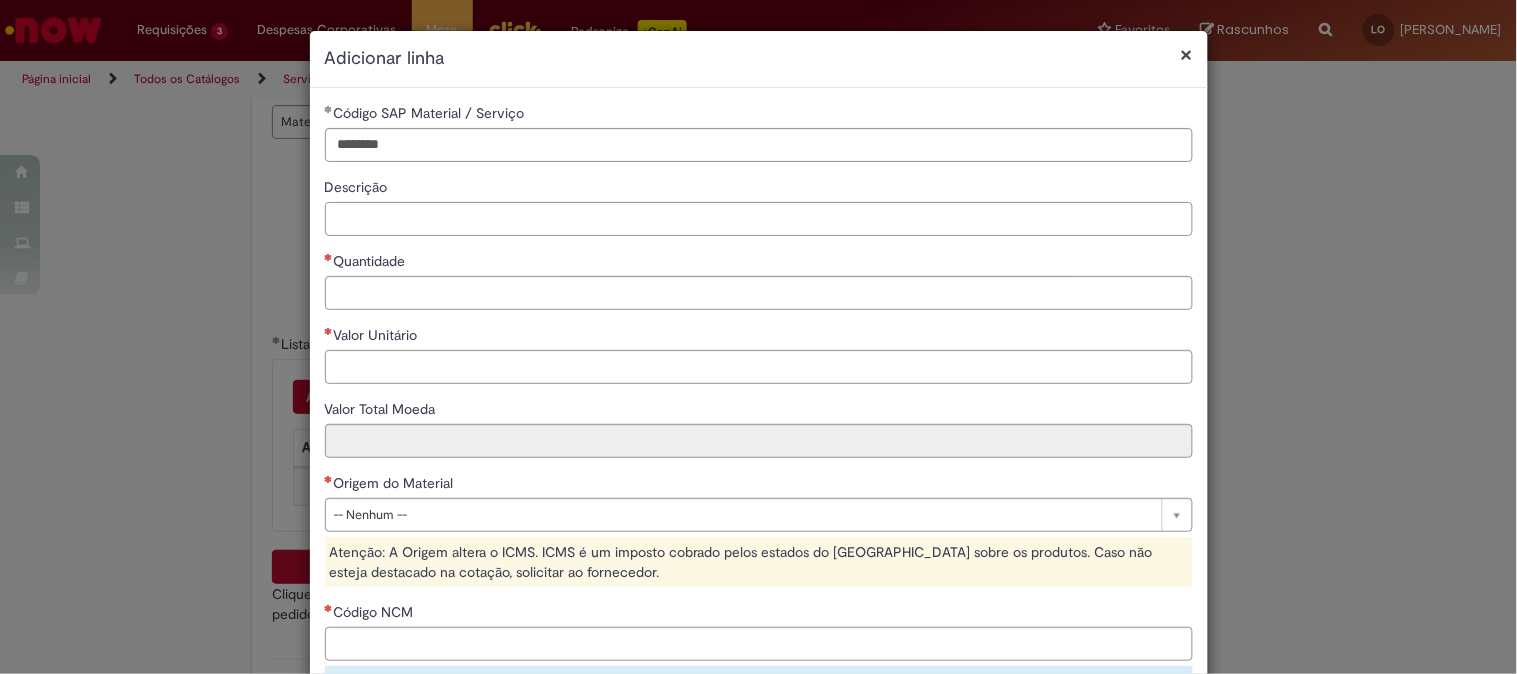 click on "Descrição" at bounding box center [759, 219] 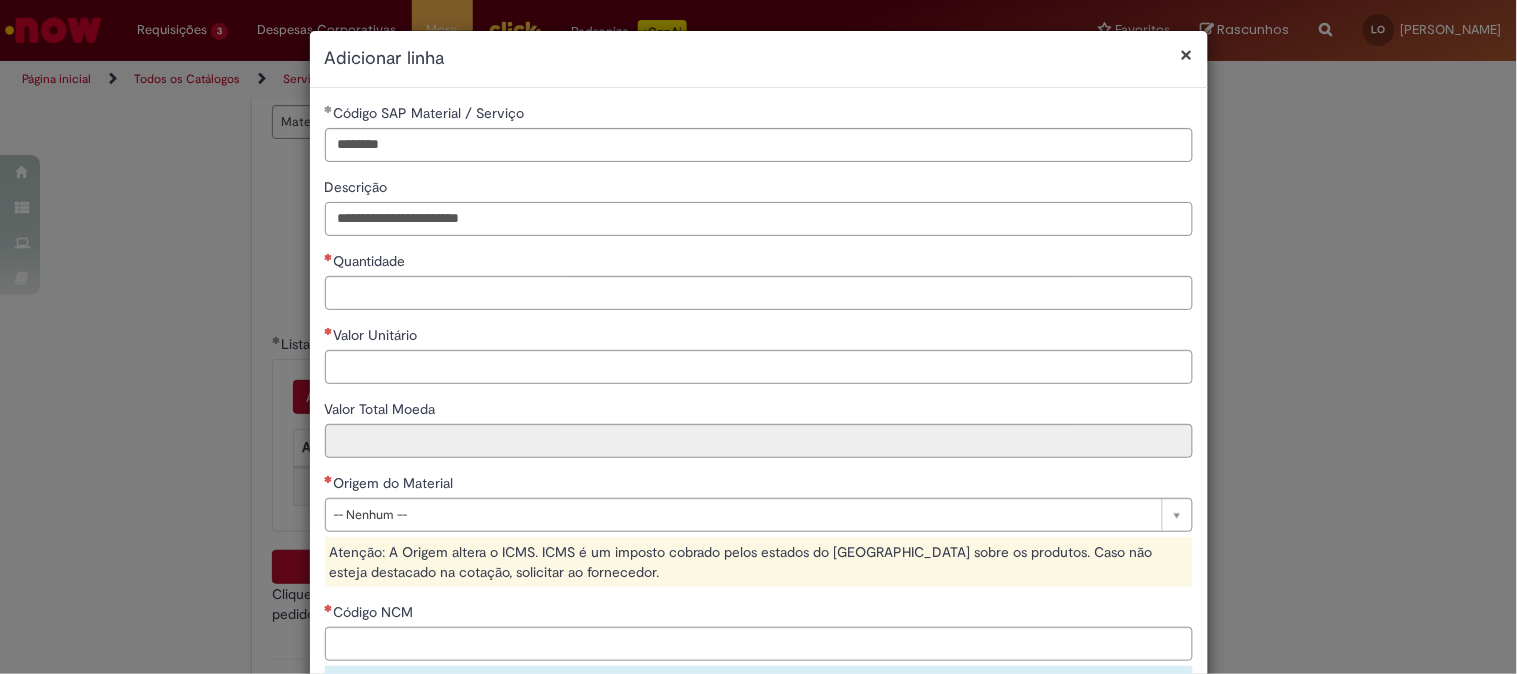 type on "**********" 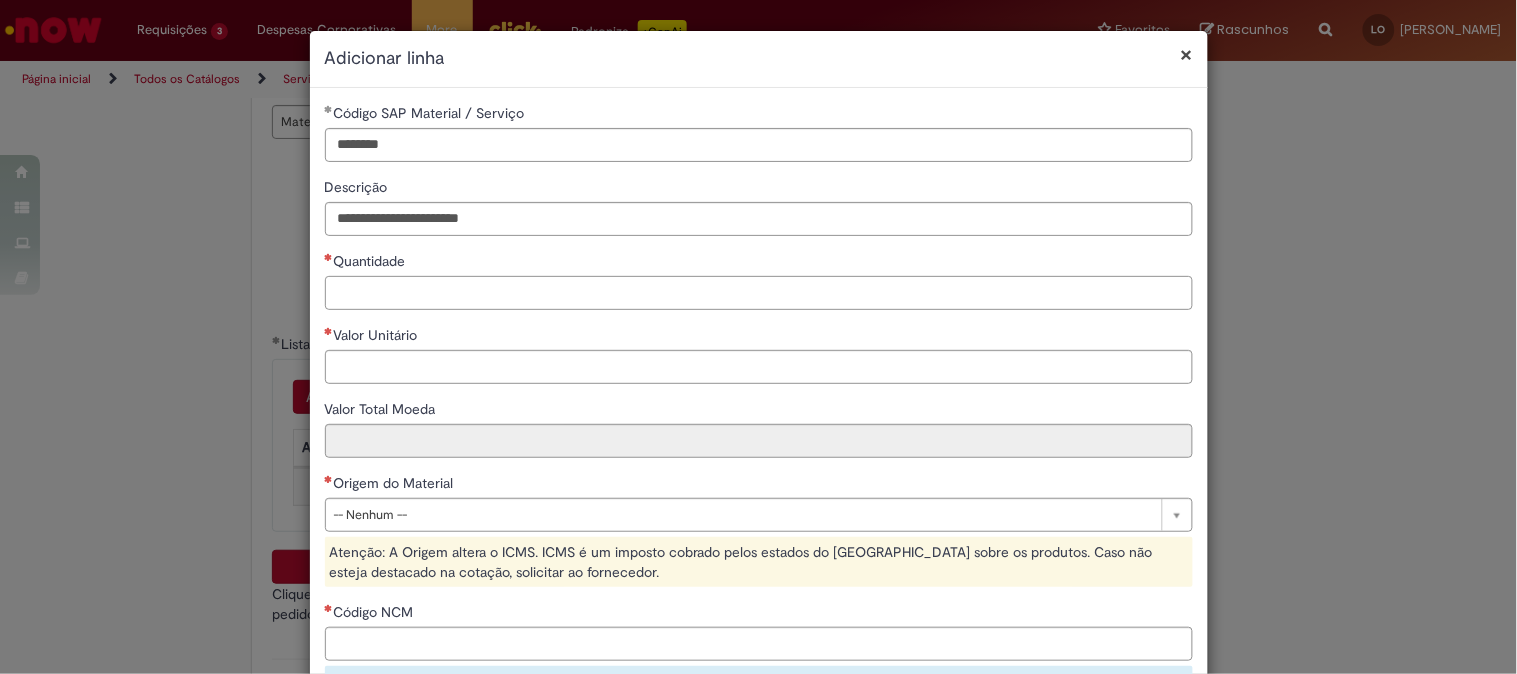 click on "Quantidade" at bounding box center [759, 293] 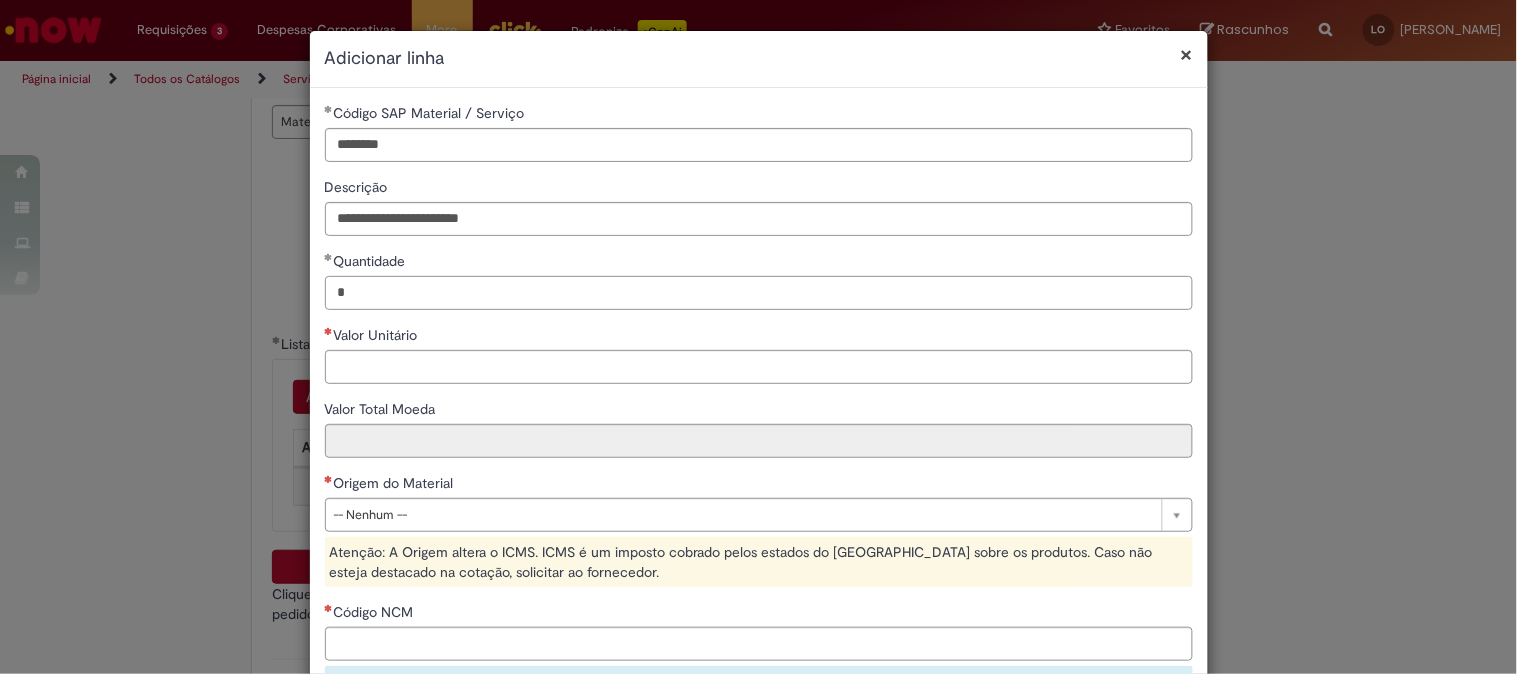 type on "*" 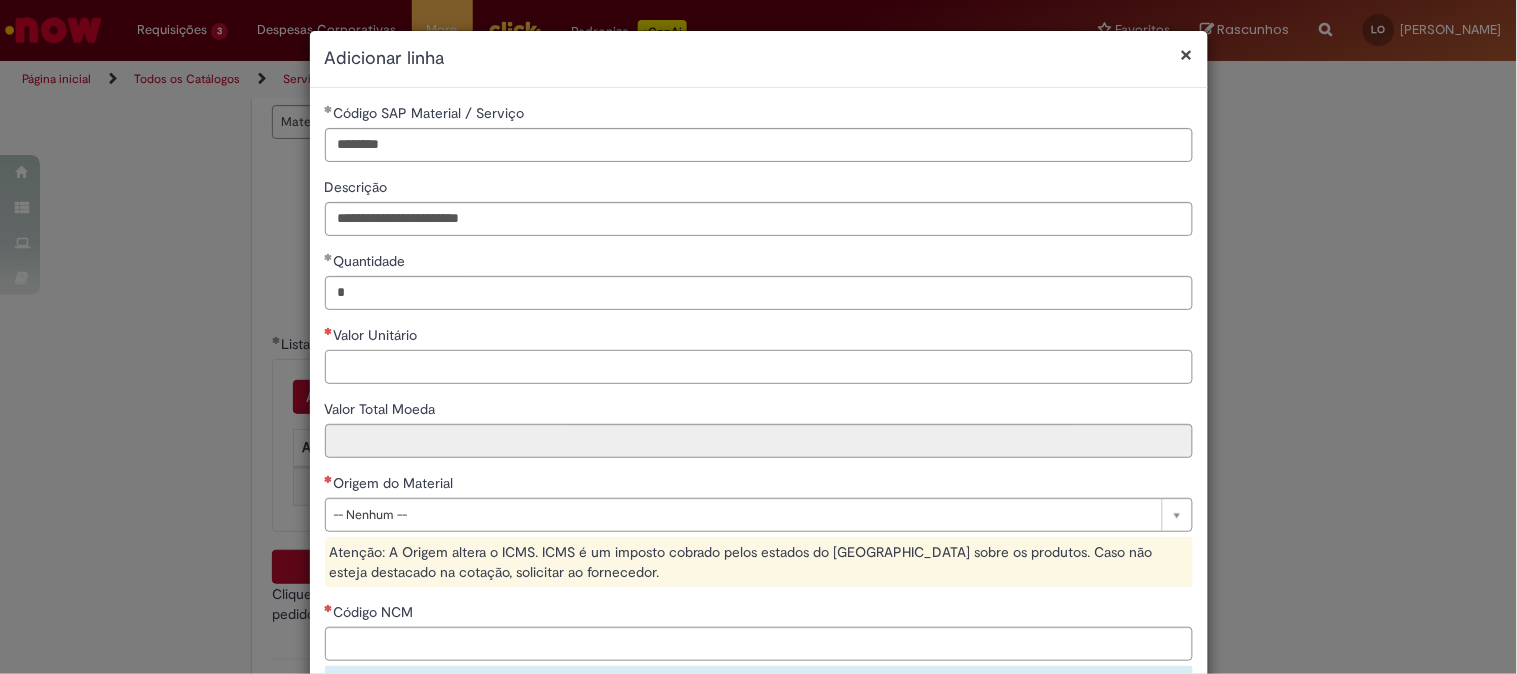 click on "Valor Unitário" at bounding box center [759, 367] 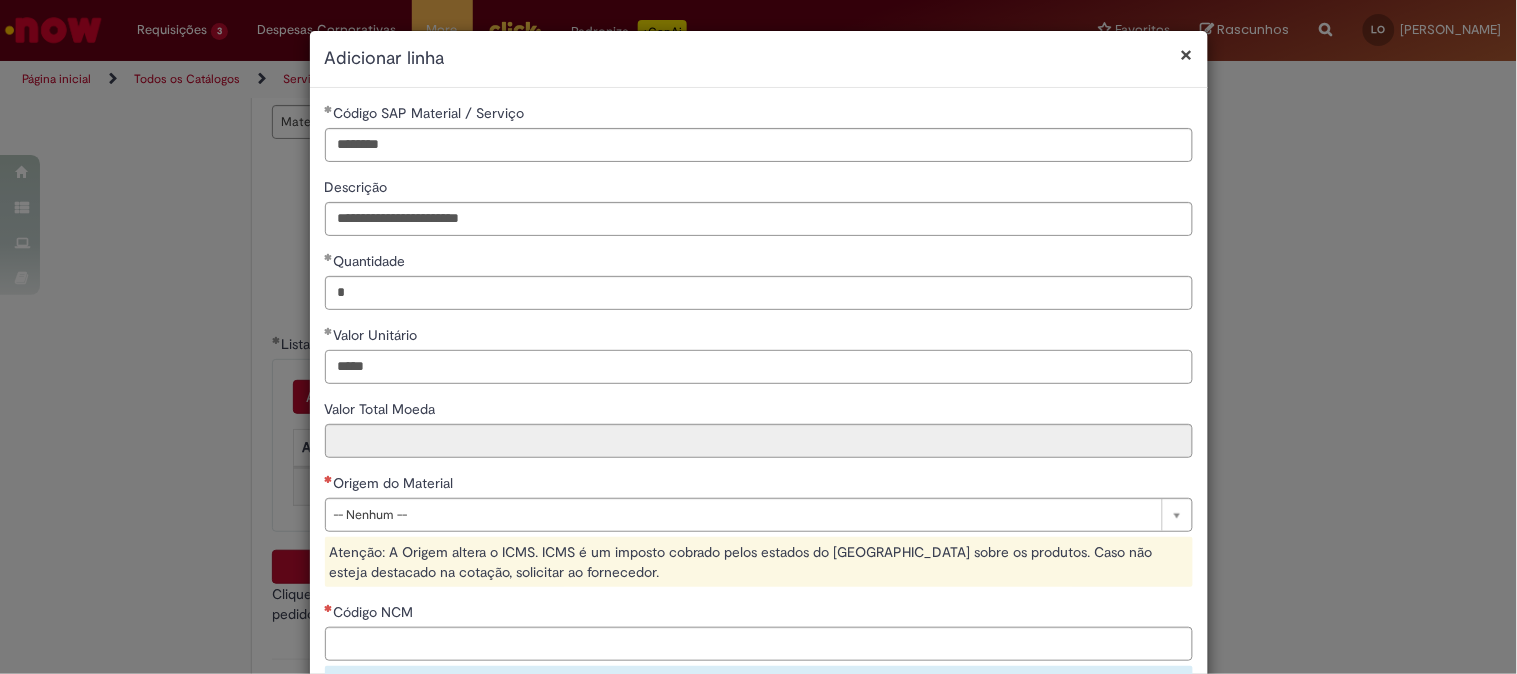 type on "*****" 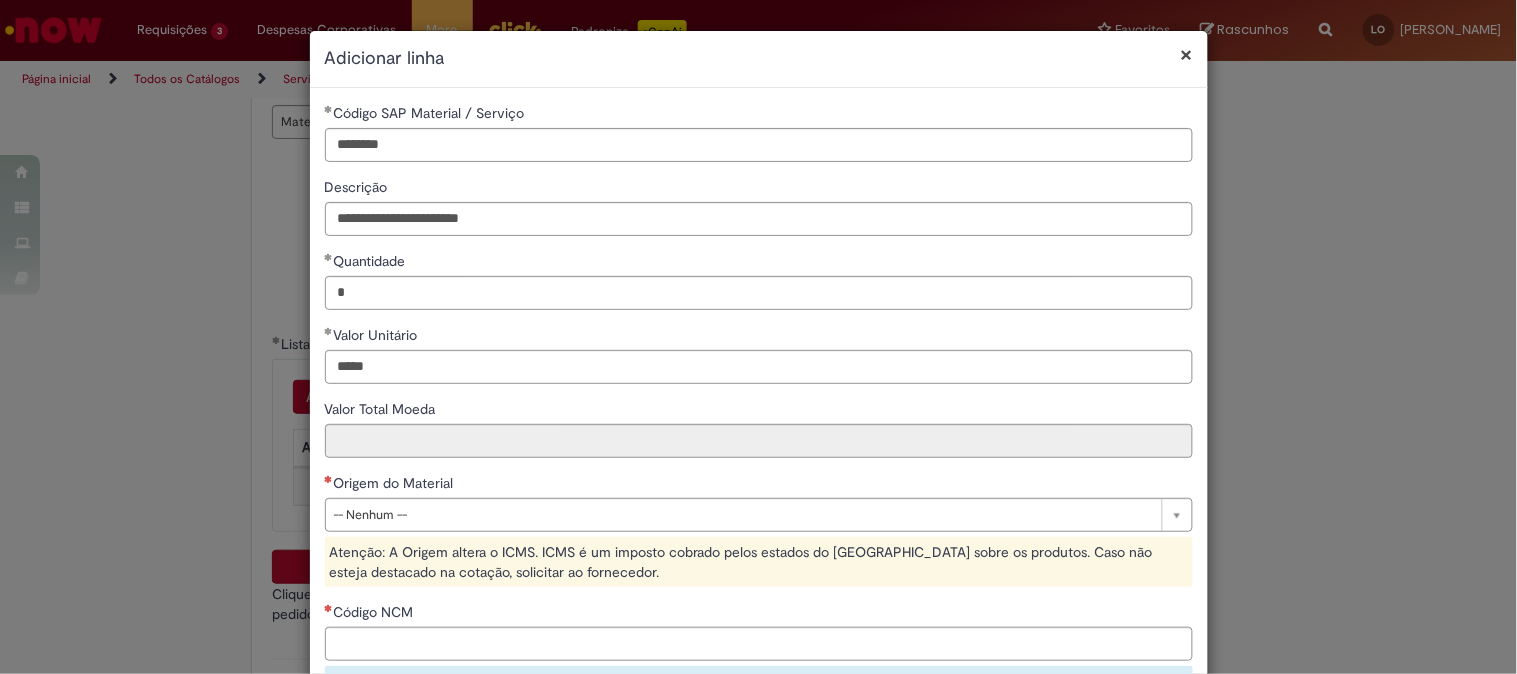 type on "******" 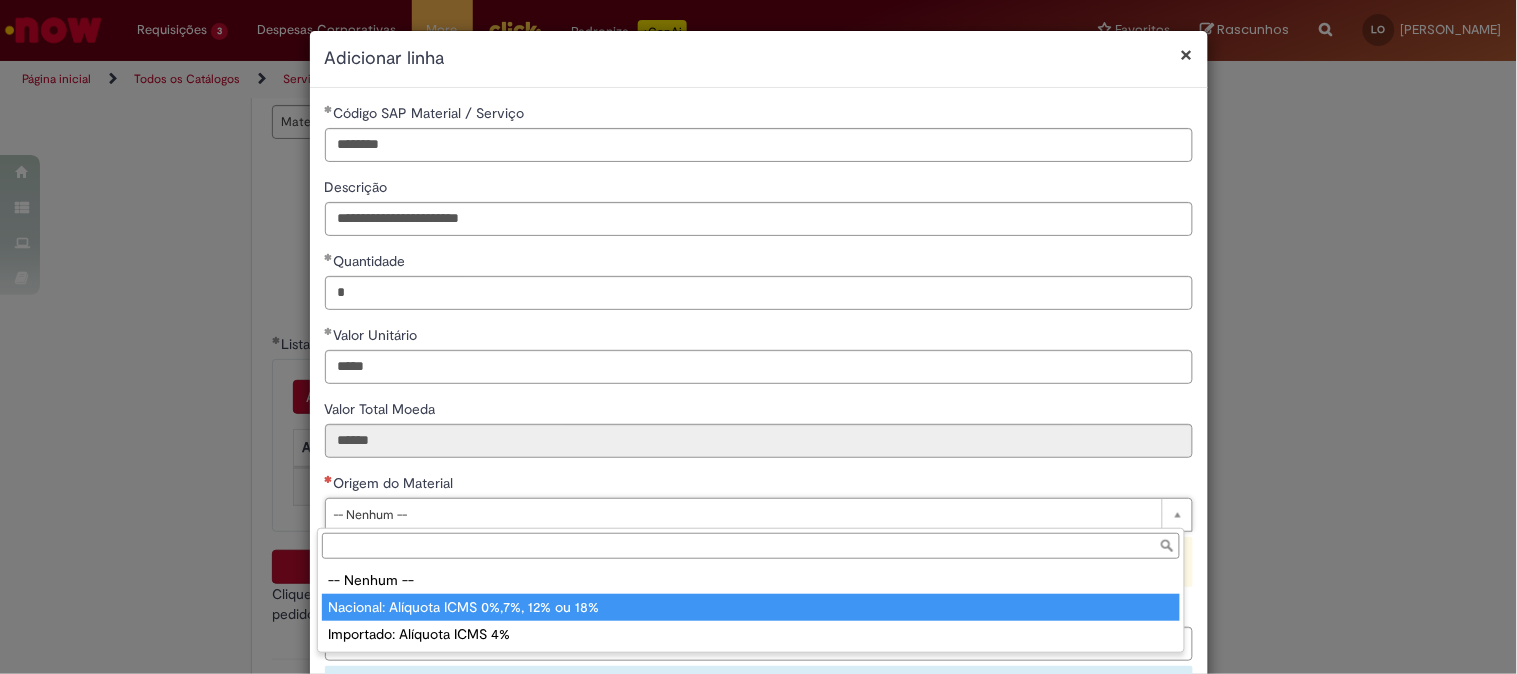 type on "**********" 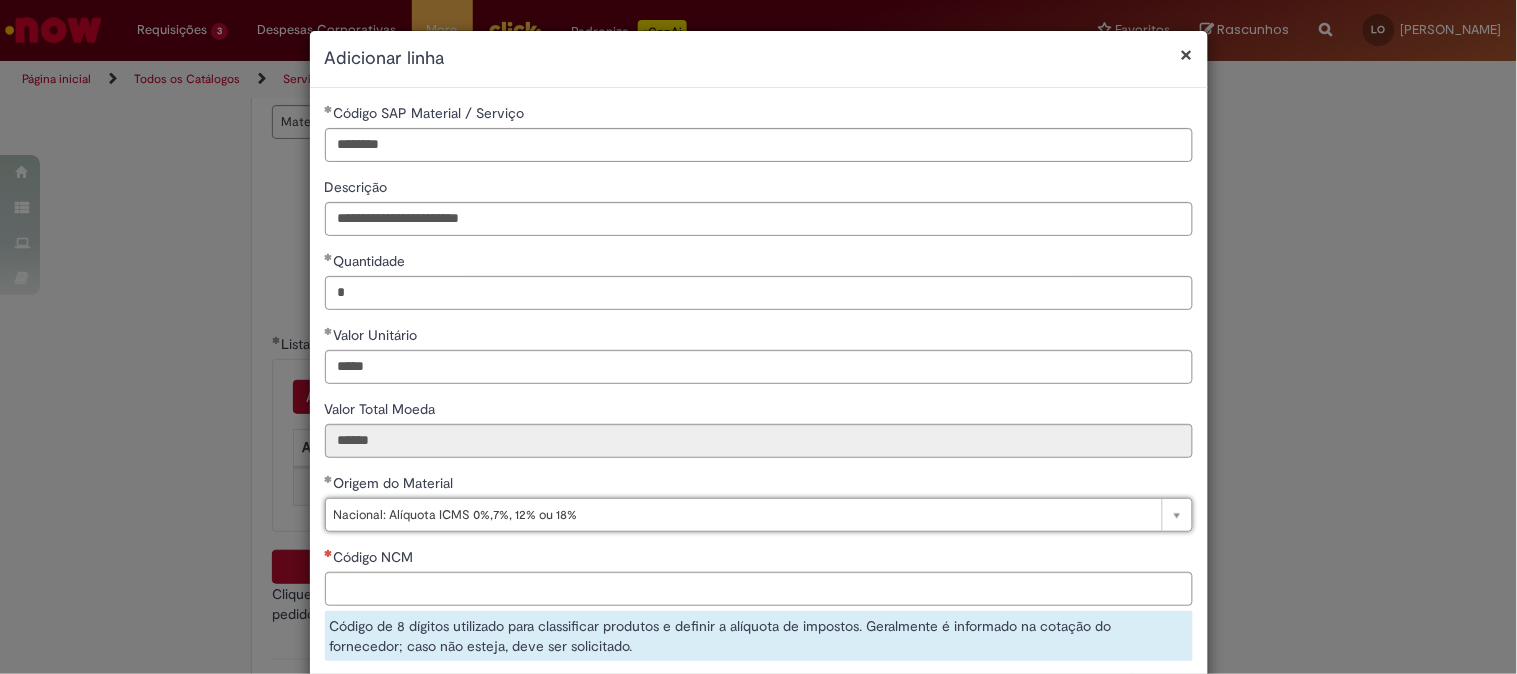 scroll, scrollTop: 111, scrollLeft: 0, axis: vertical 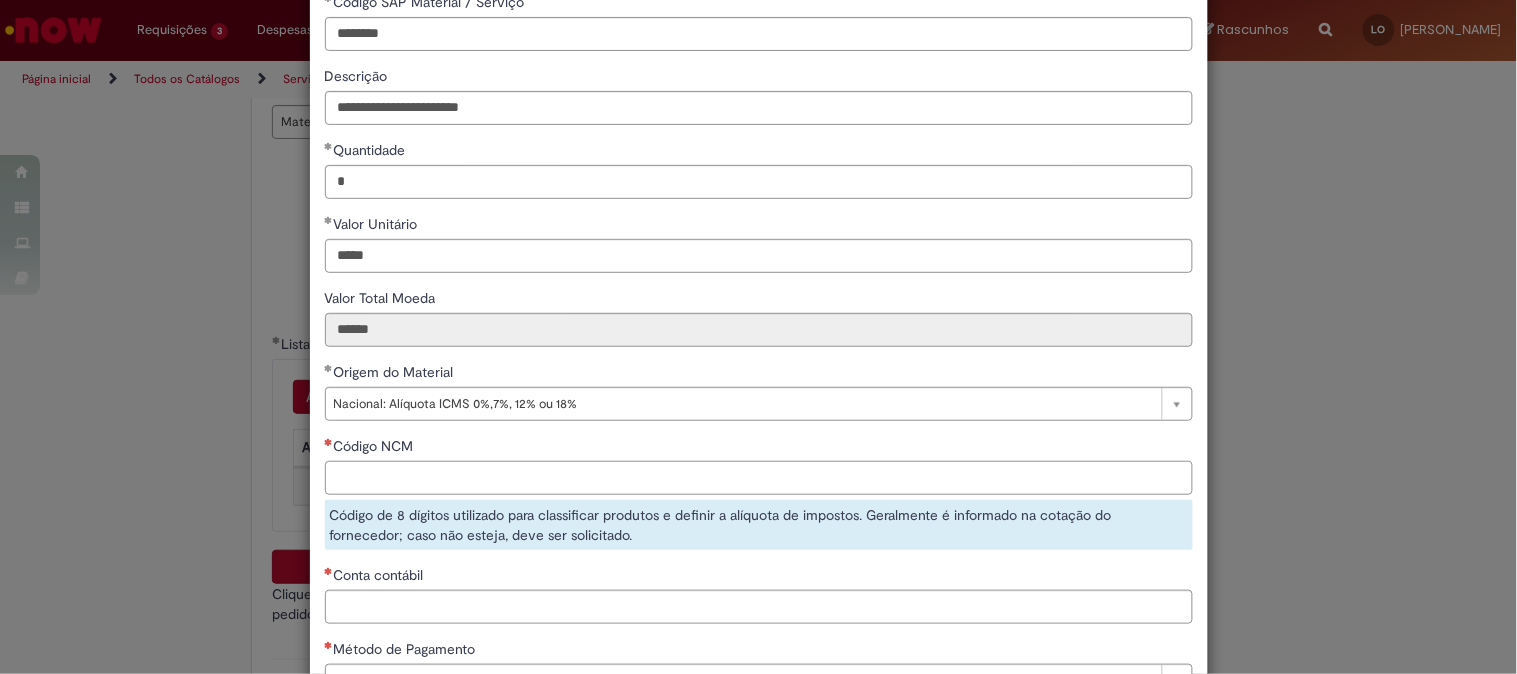click on "Código NCM" at bounding box center (759, 478) 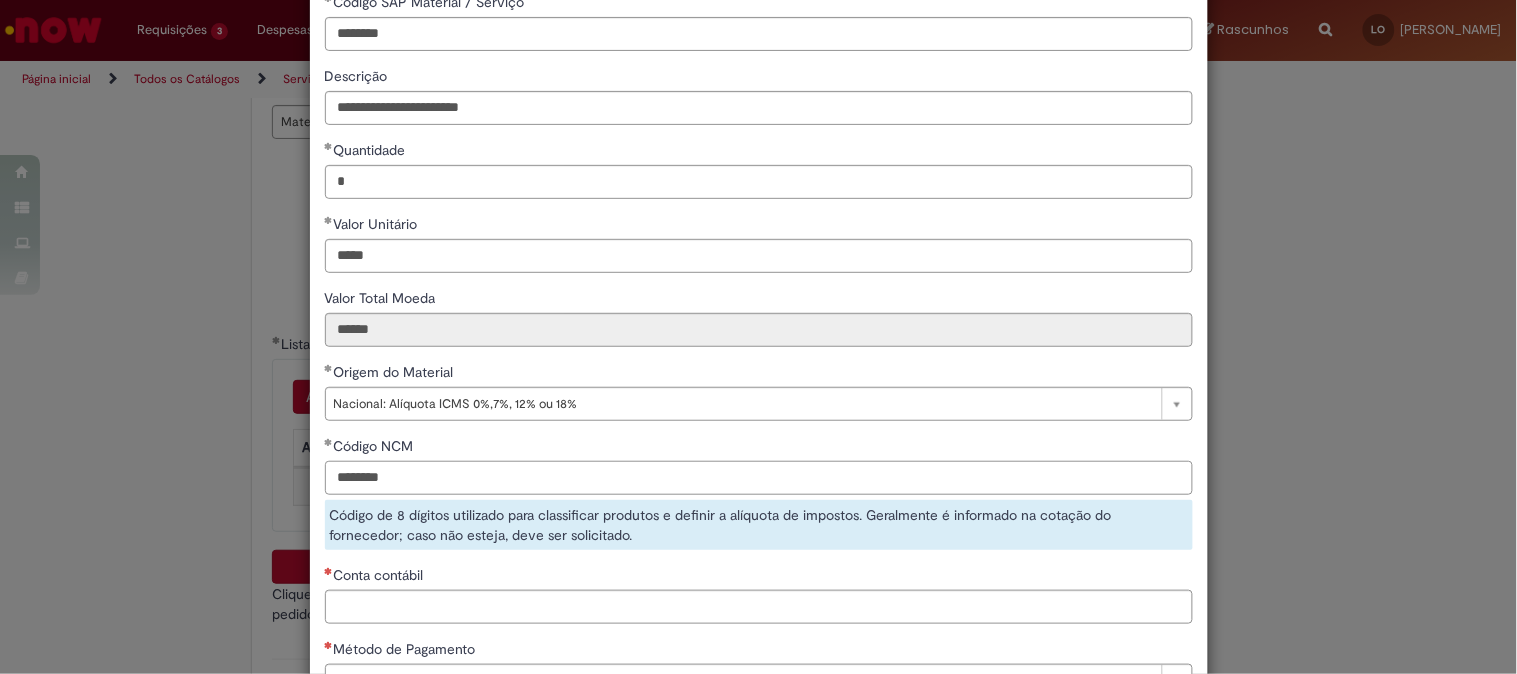 type on "********" 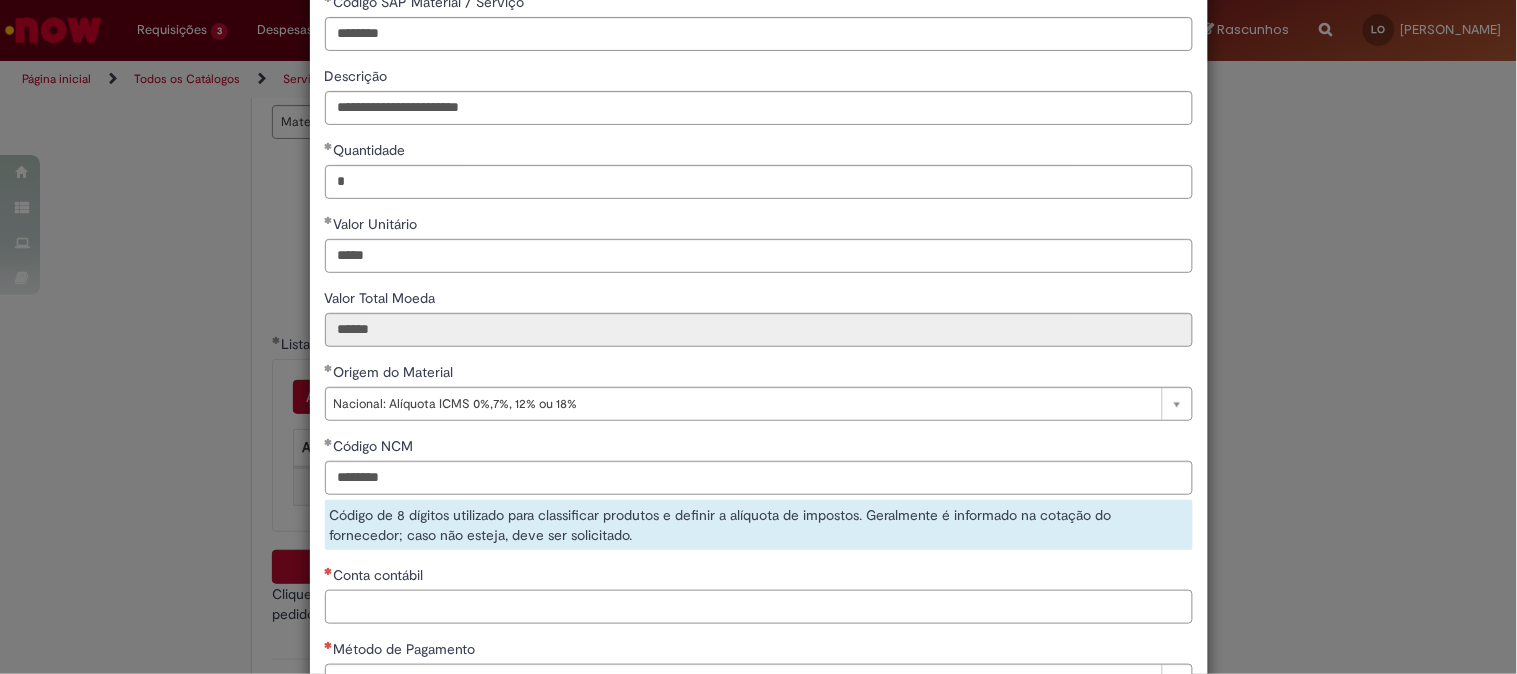 click on "**********" at bounding box center [759, 352] 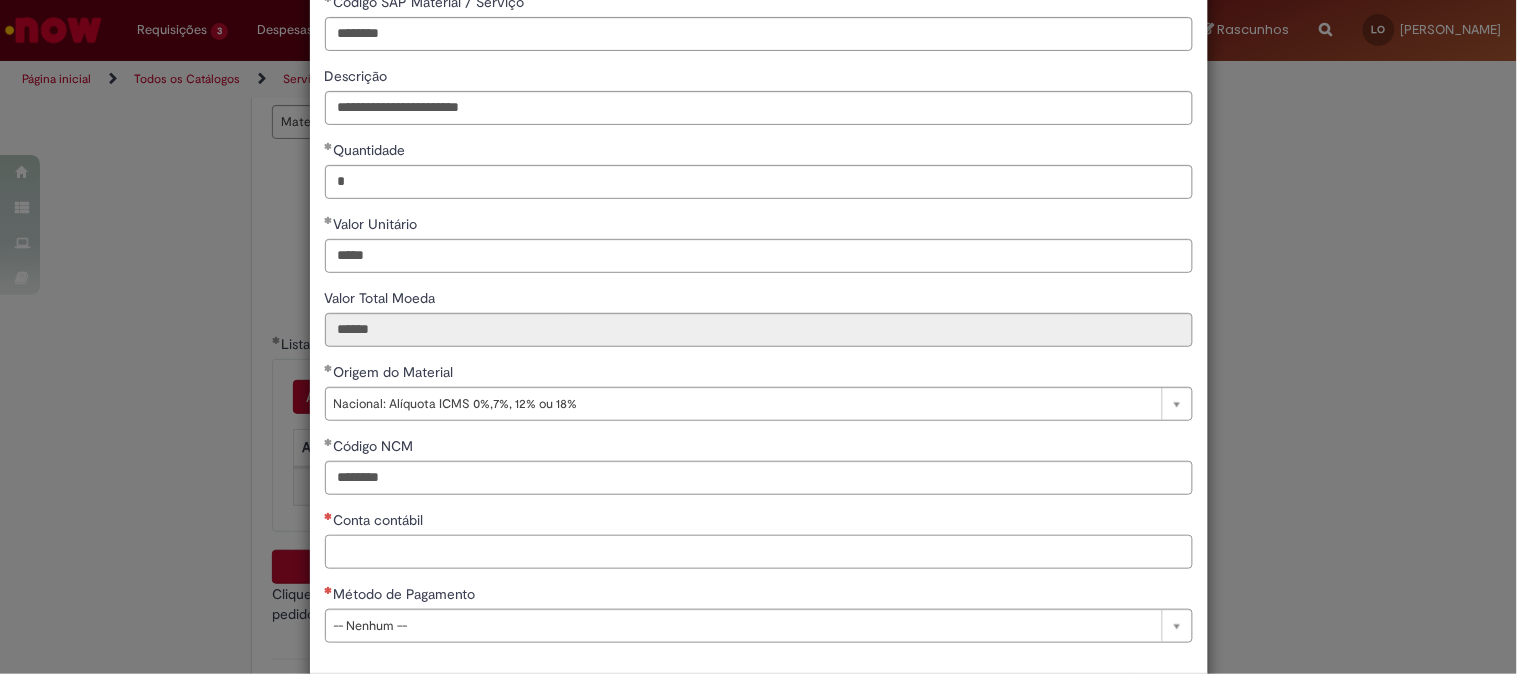 scroll, scrollTop: 206, scrollLeft: 0, axis: vertical 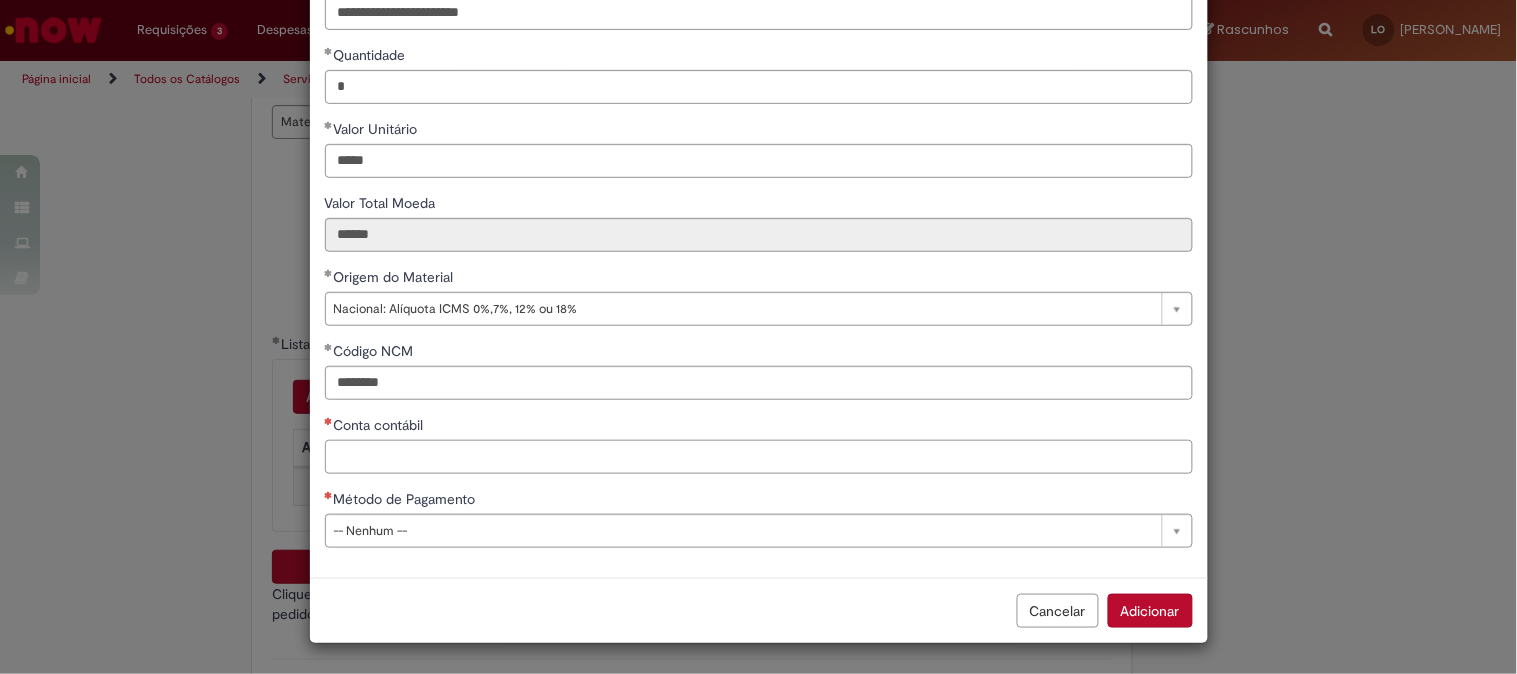 click on "Conta contábil" at bounding box center [759, 457] 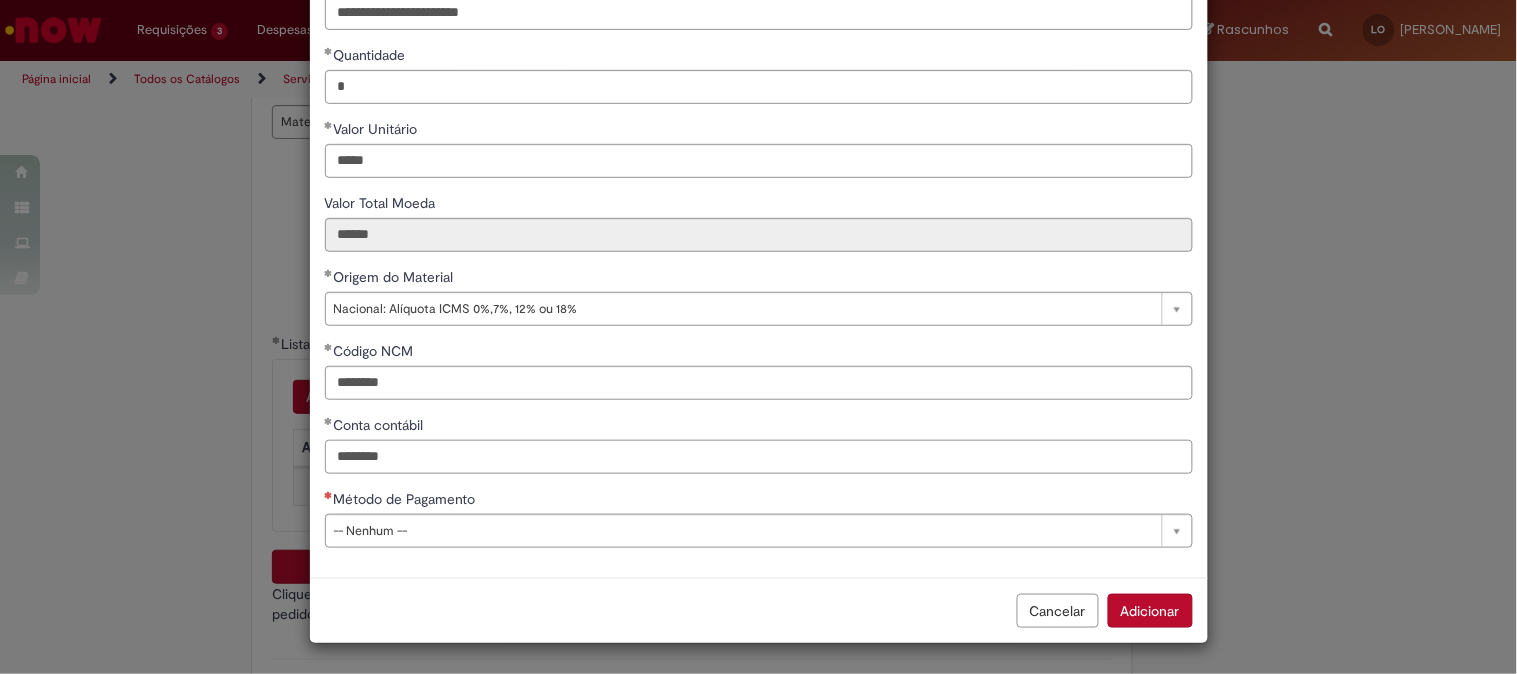 type on "********" 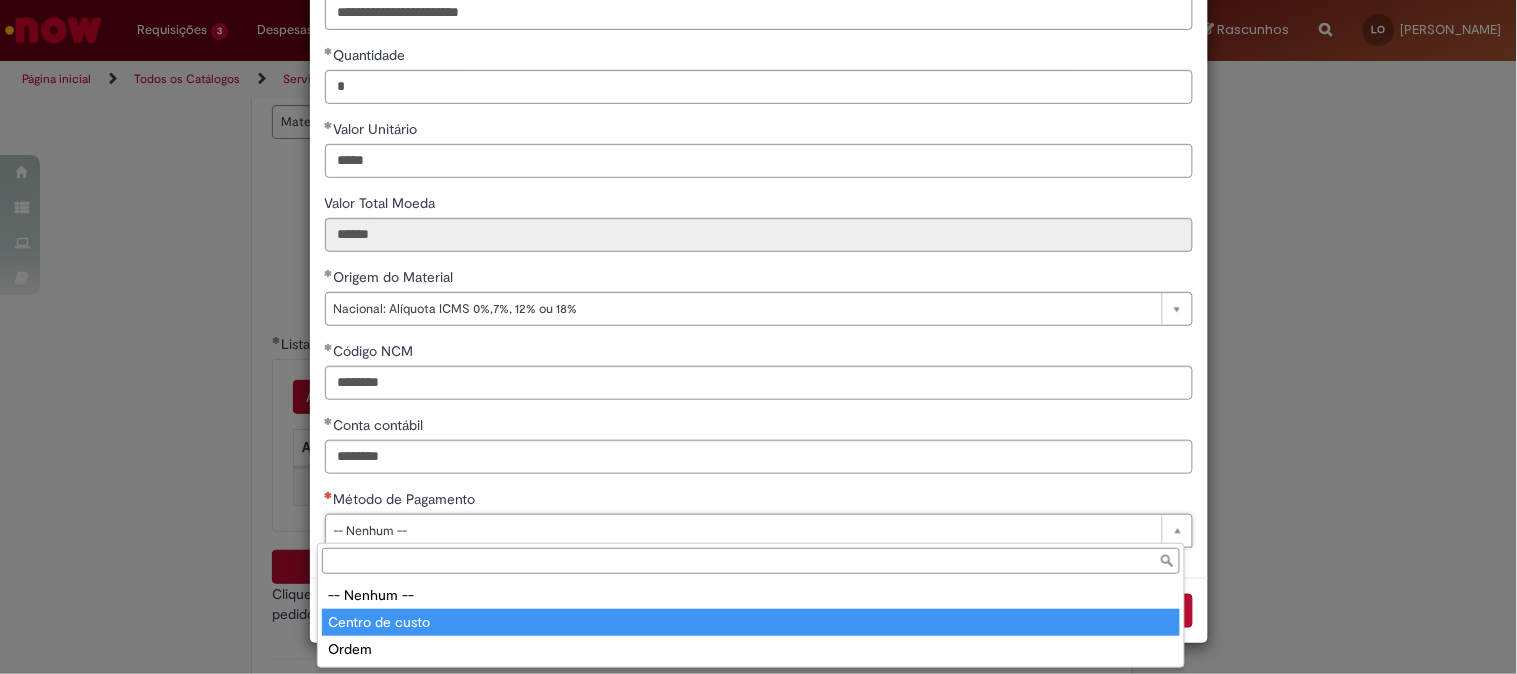 type on "**********" 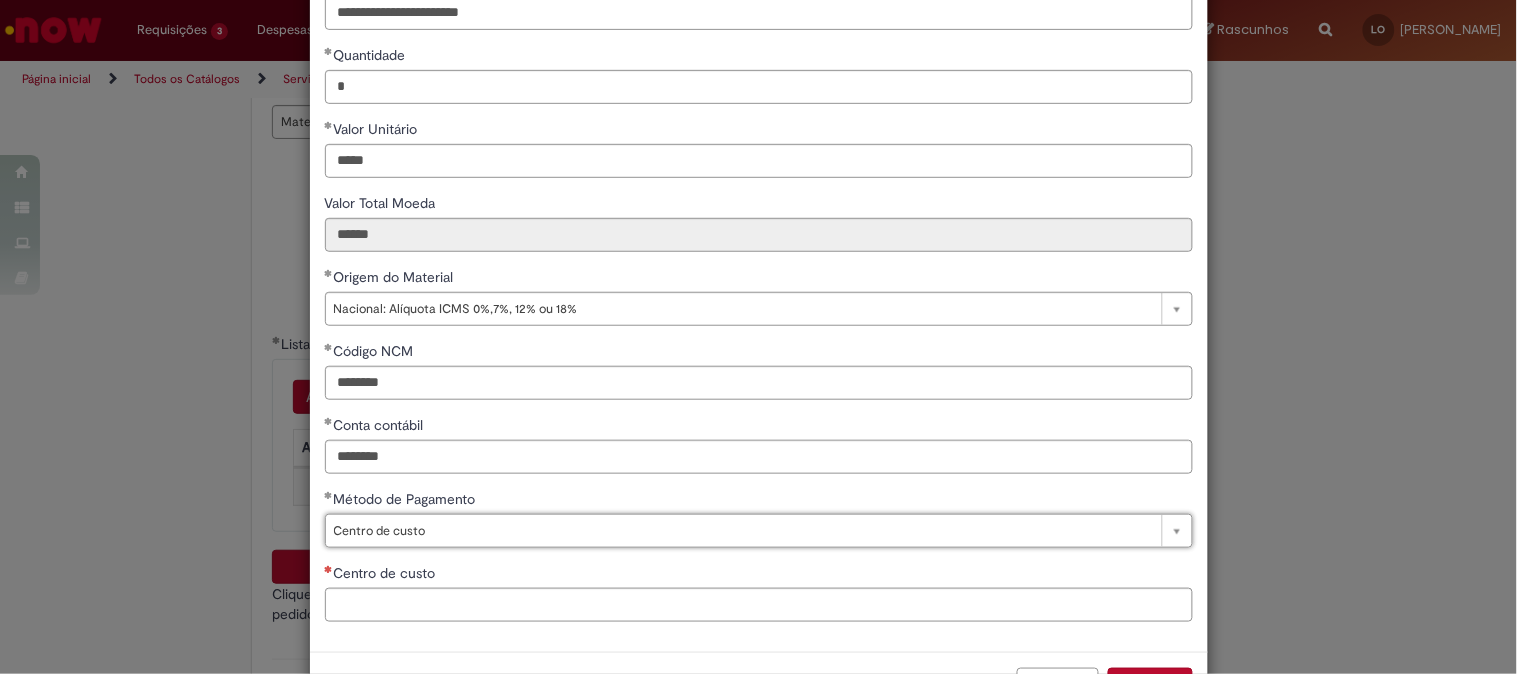 scroll, scrollTop: 280, scrollLeft: 0, axis: vertical 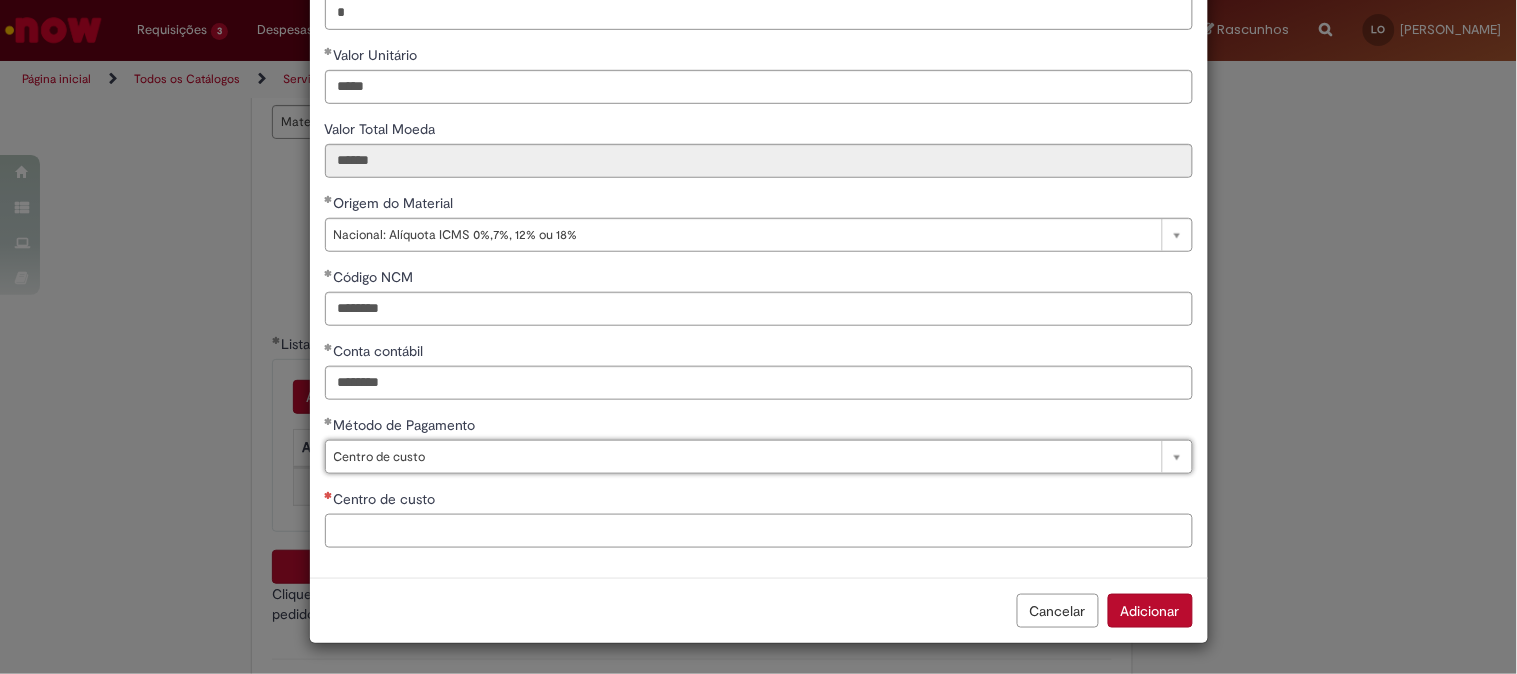 click on "Centro de custo" at bounding box center [759, 531] 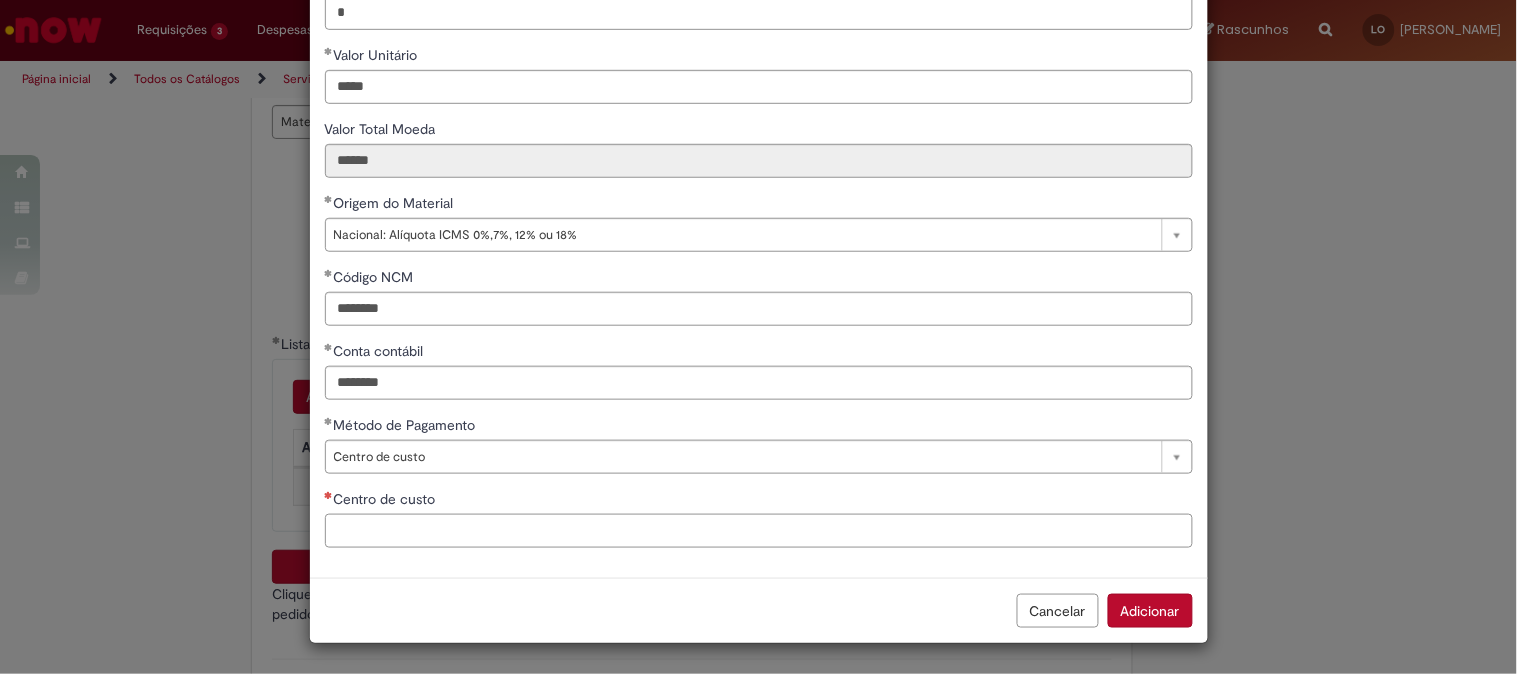paste on "**********" 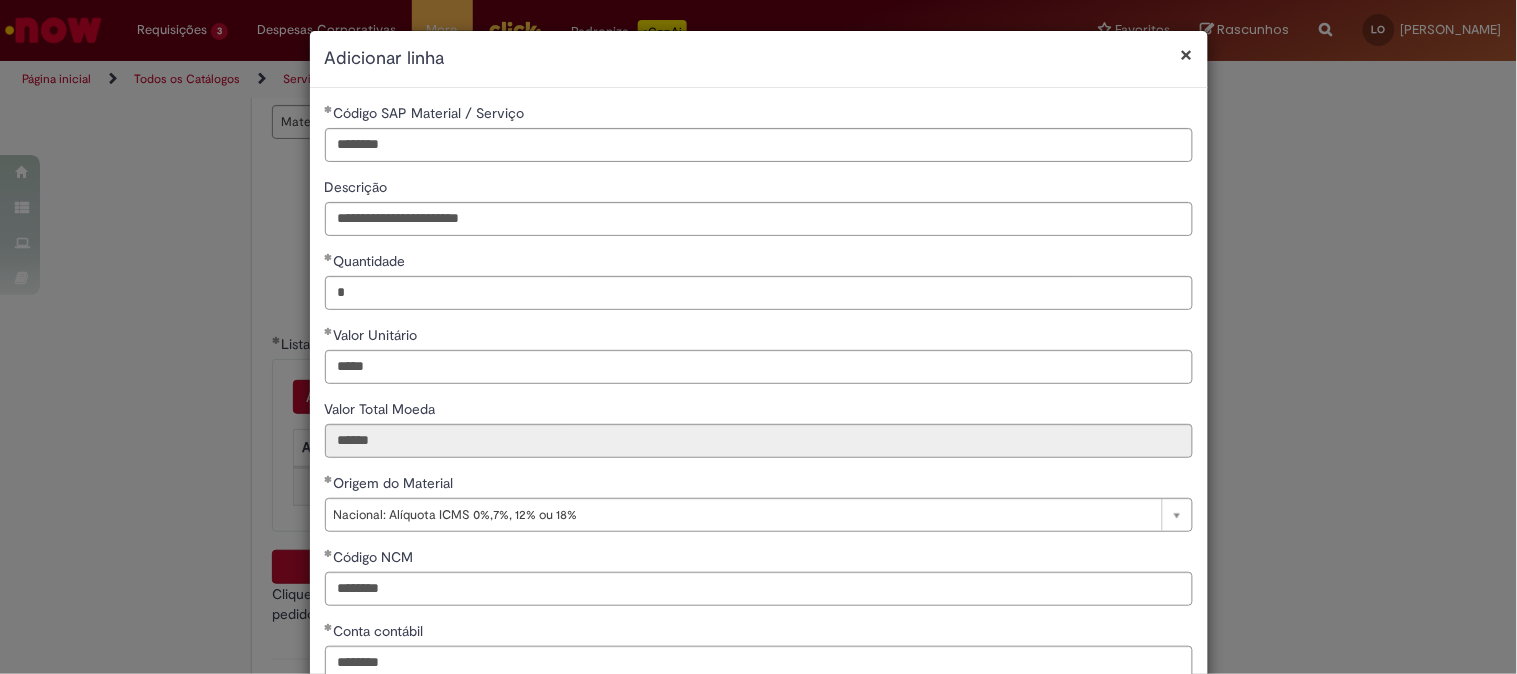 scroll, scrollTop: 280, scrollLeft: 0, axis: vertical 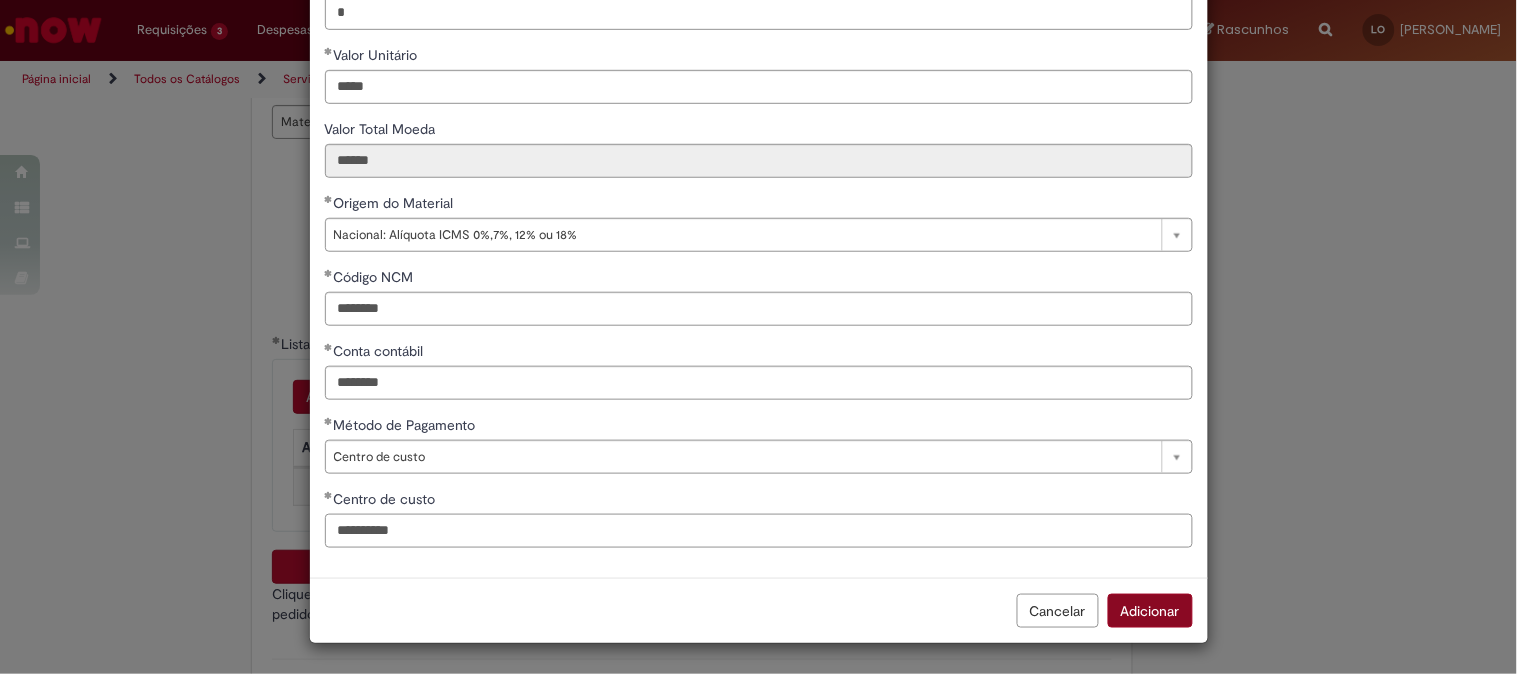 type on "**********" 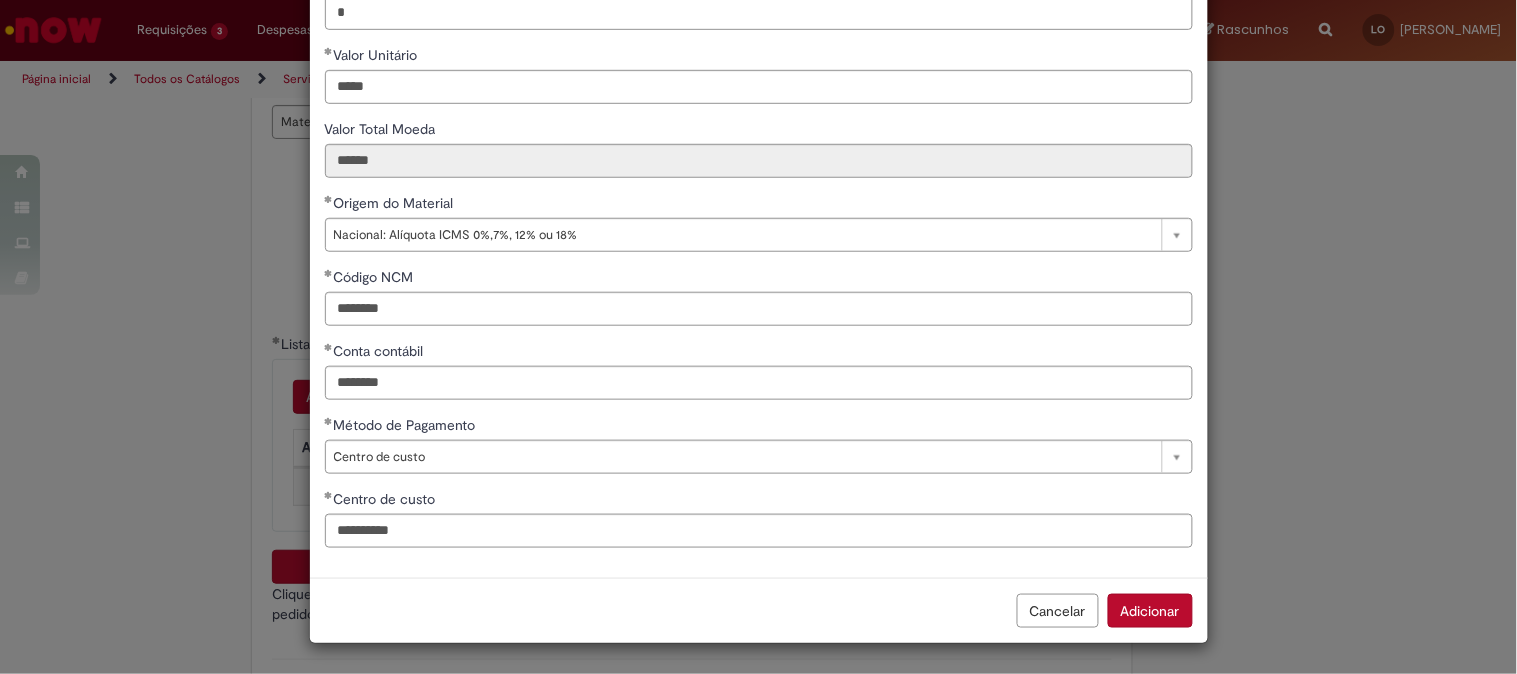 click on "Adicionar" at bounding box center (1150, 611) 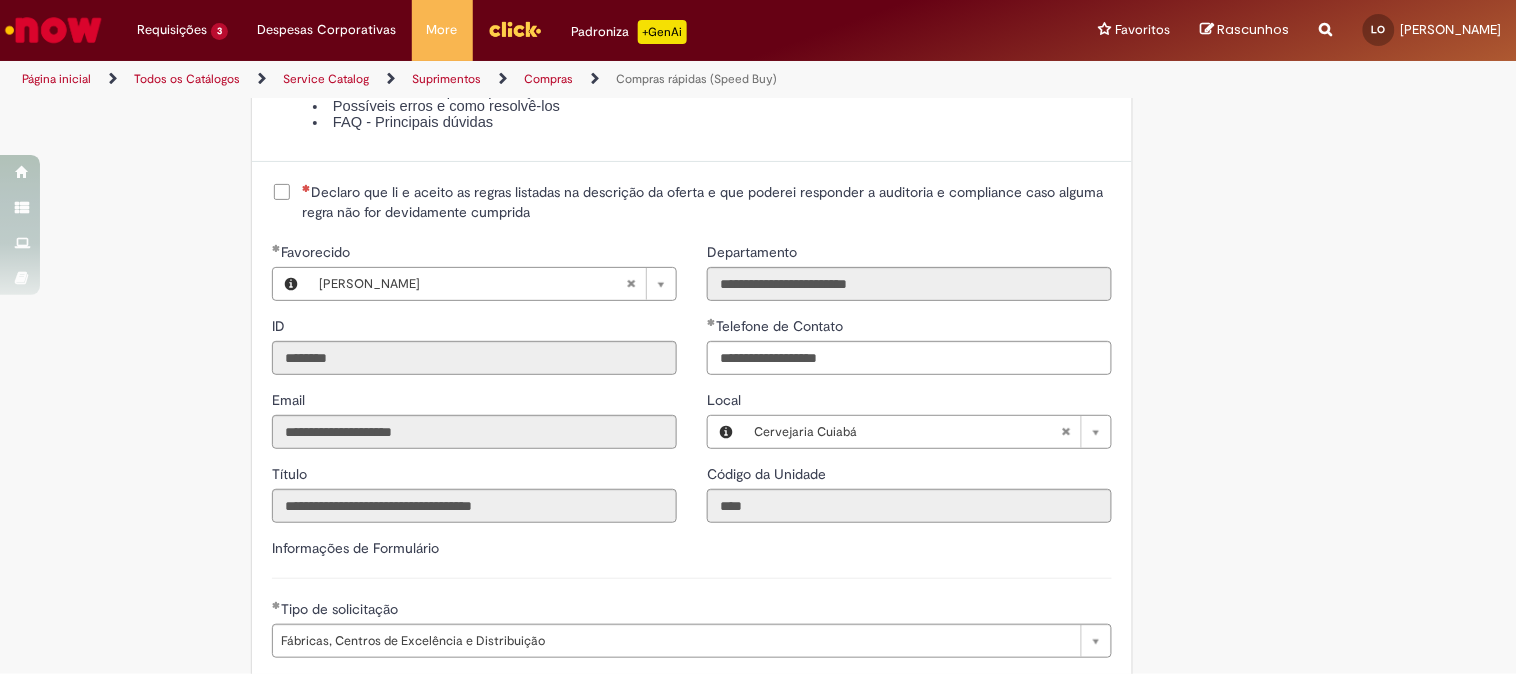 scroll, scrollTop: 2333, scrollLeft: 0, axis: vertical 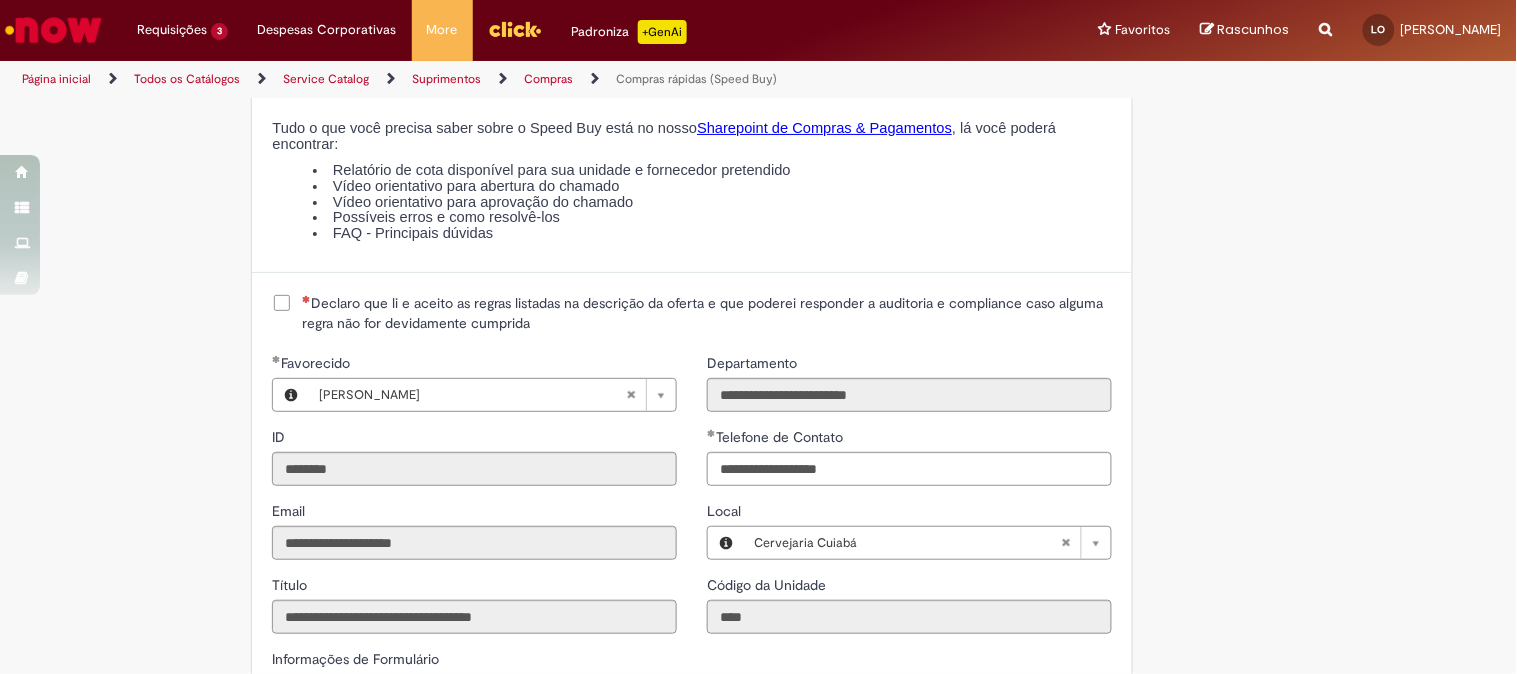 click on "Declaro que li e aceito as regras listadas na descrição da oferta e que poderei responder a auditoria e compliance caso alguma regra não for devidamente cumprida" at bounding box center [707, 313] 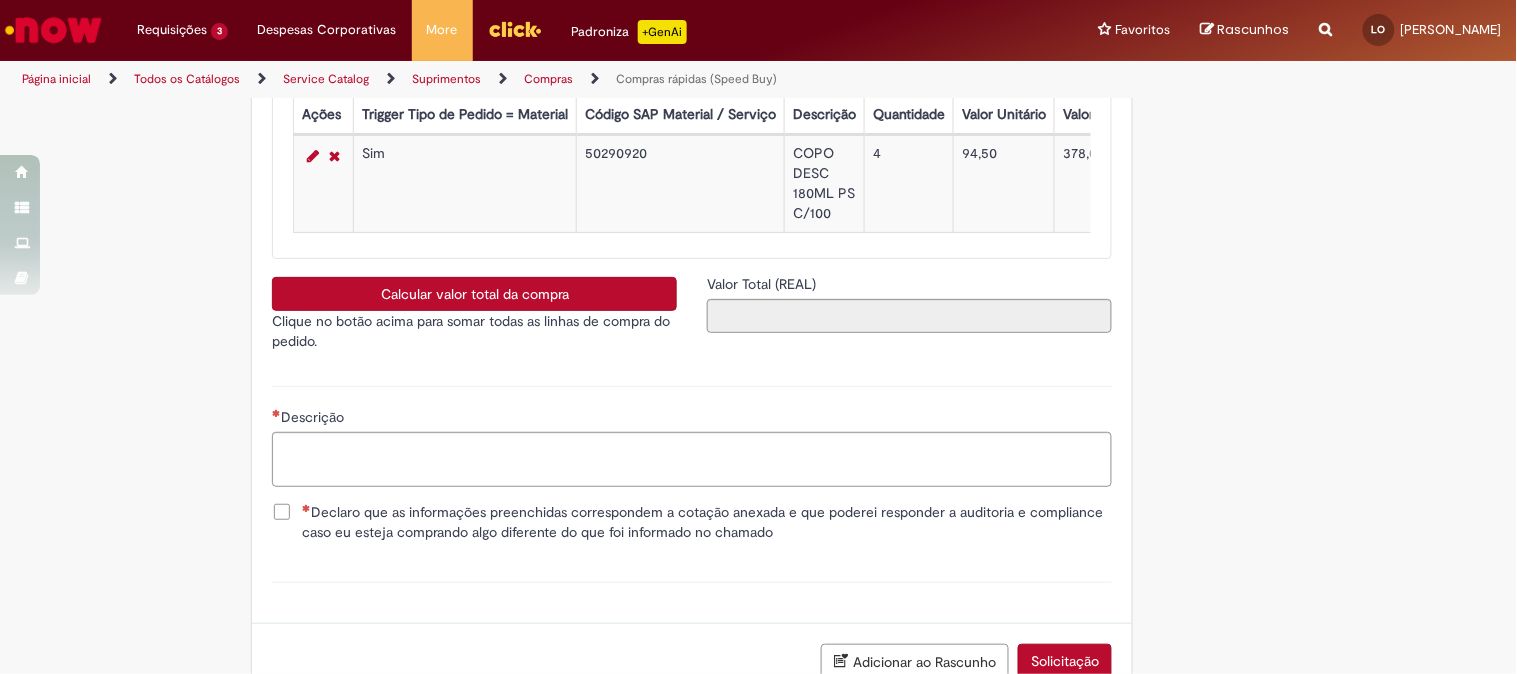scroll, scrollTop: 3555, scrollLeft: 0, axis: vertical 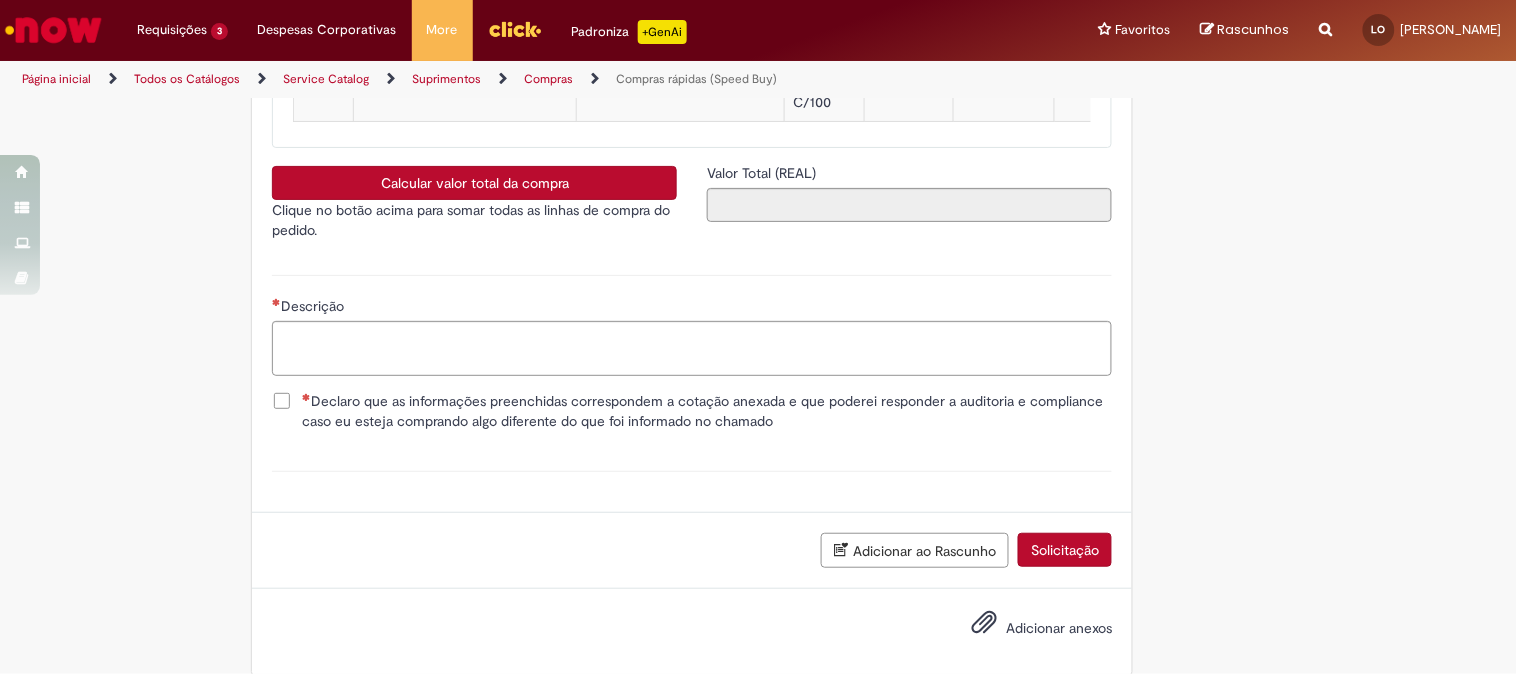 click on "Declaro que as informações preenchidas correspondem a cotação anexada e que poderei responder a auditoria e compliance caso eu esteja comprando algo diferente do que foi informado no chamado" at bounding box center [692, 411] 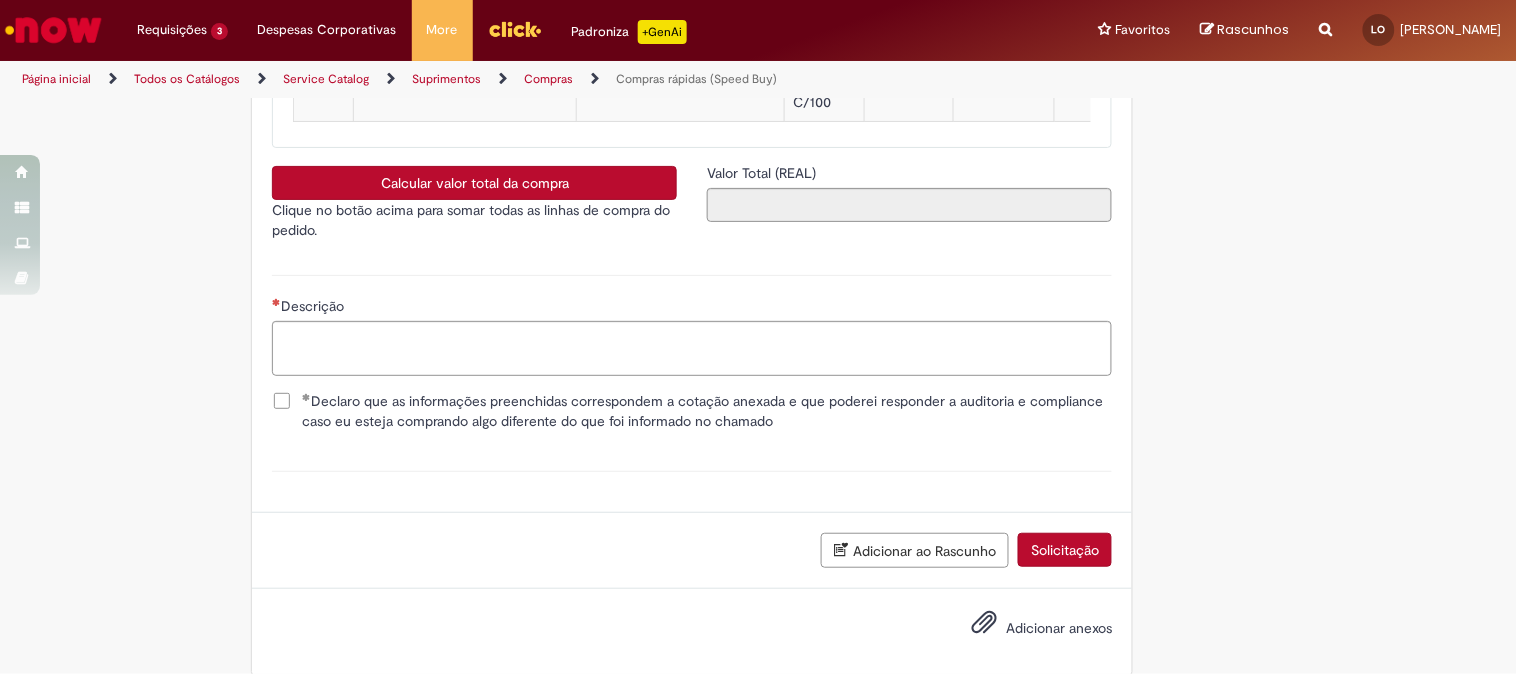 click on "Declaro que as informações preenchidas correspondem a cotação anexada e que poderei responder a auditoria e compliance caso eu esteja comprando algo diferente do que foi informado no chamado" at bounding box center [692, 413] 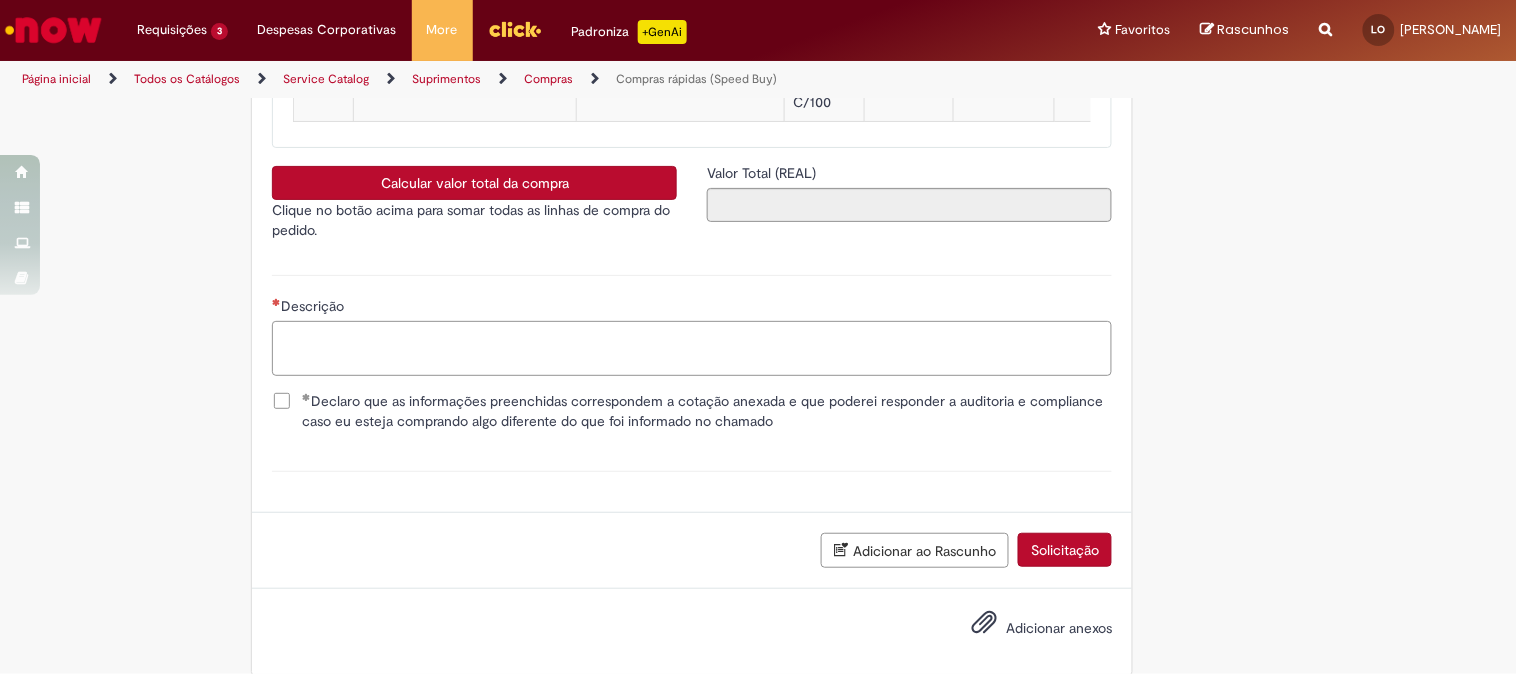 click on "Descrição" at bounding box center [692, 348] 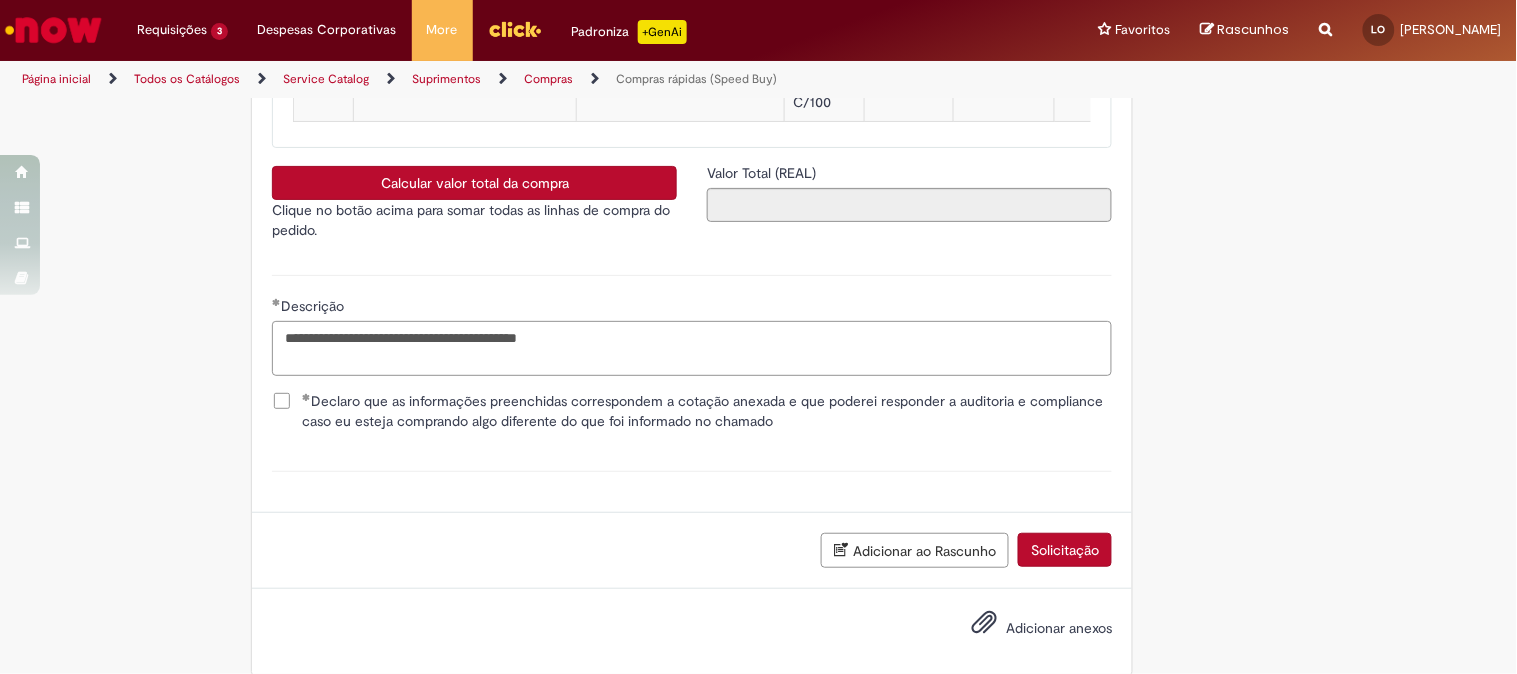 scroll, scrollTop: 3626, scrollLeft: 0, axis: vertical 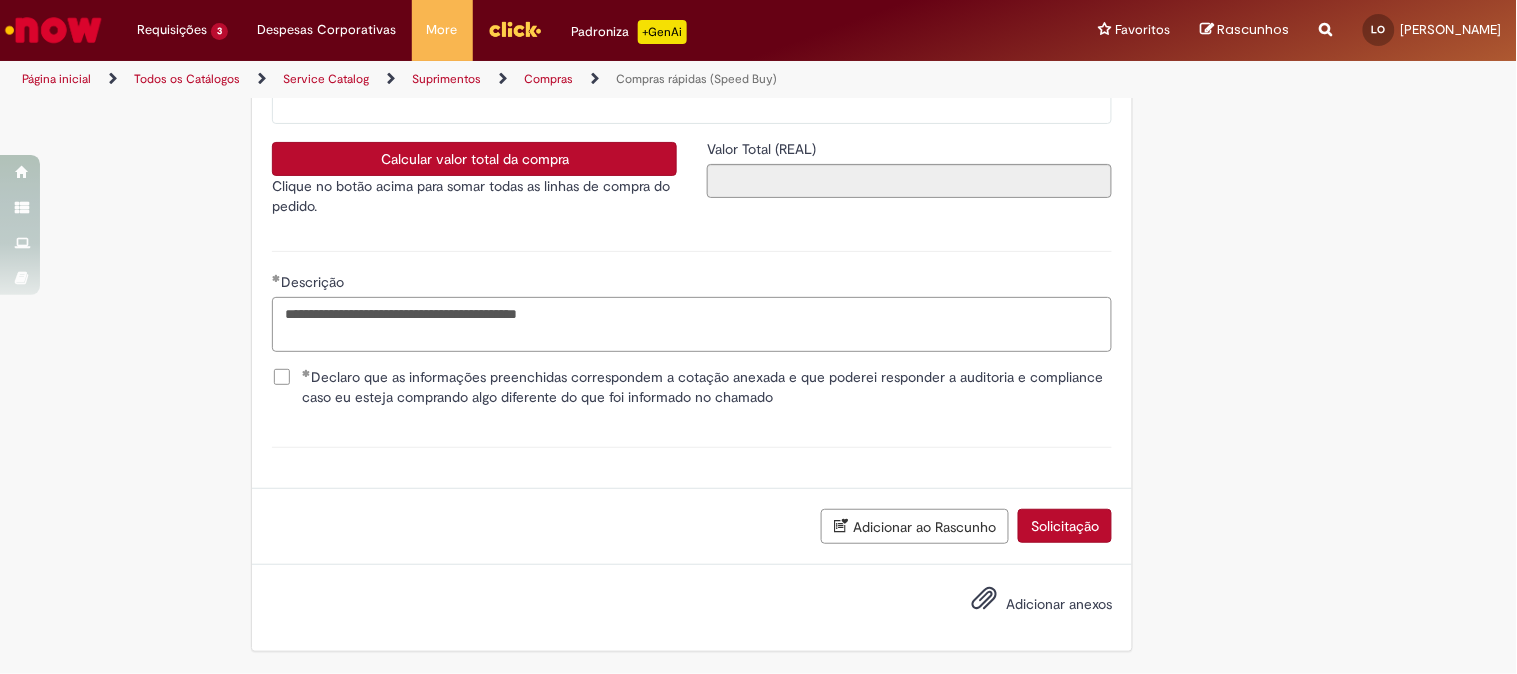 type on "**********" 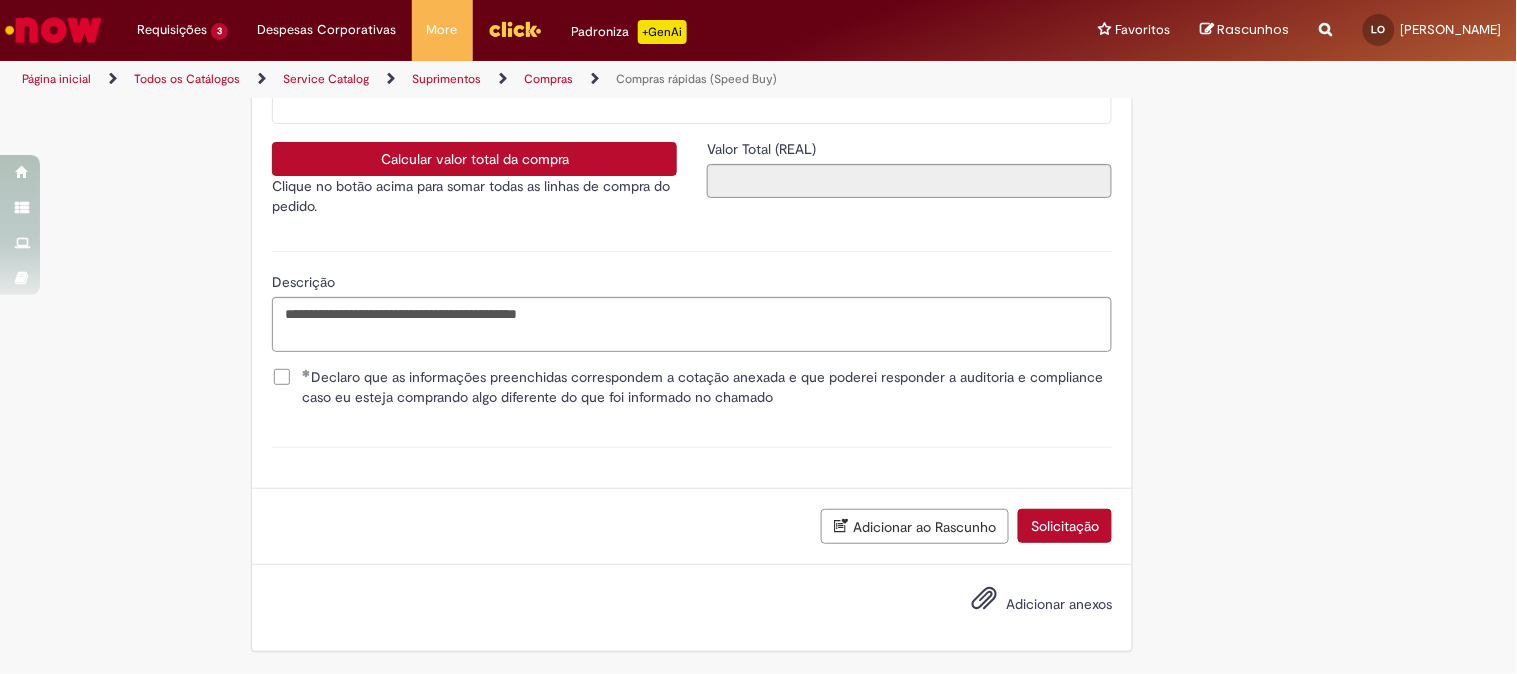 click on "Adicionar anexos" at bounding box center (1059, 604) 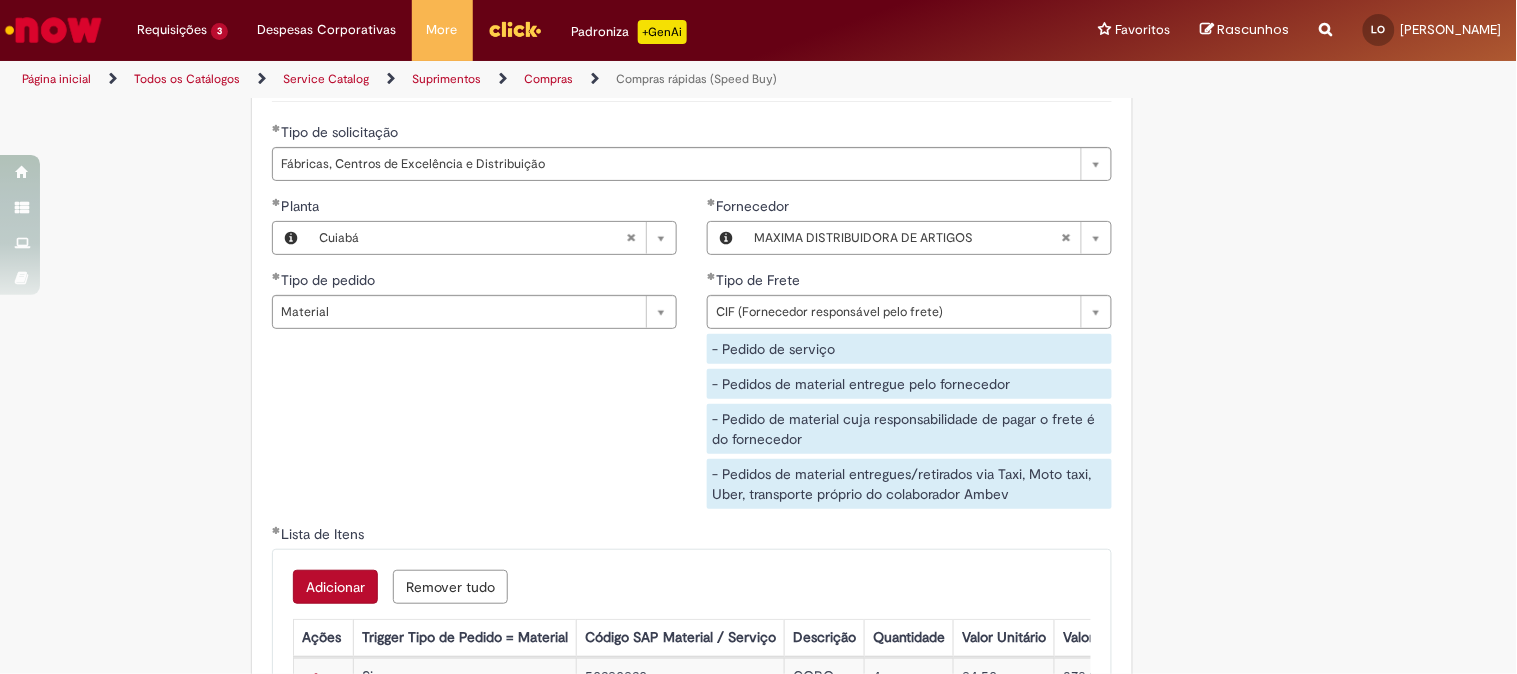 scroll, scrollTop: 3254, scrollLeft: 0, axis: vertical 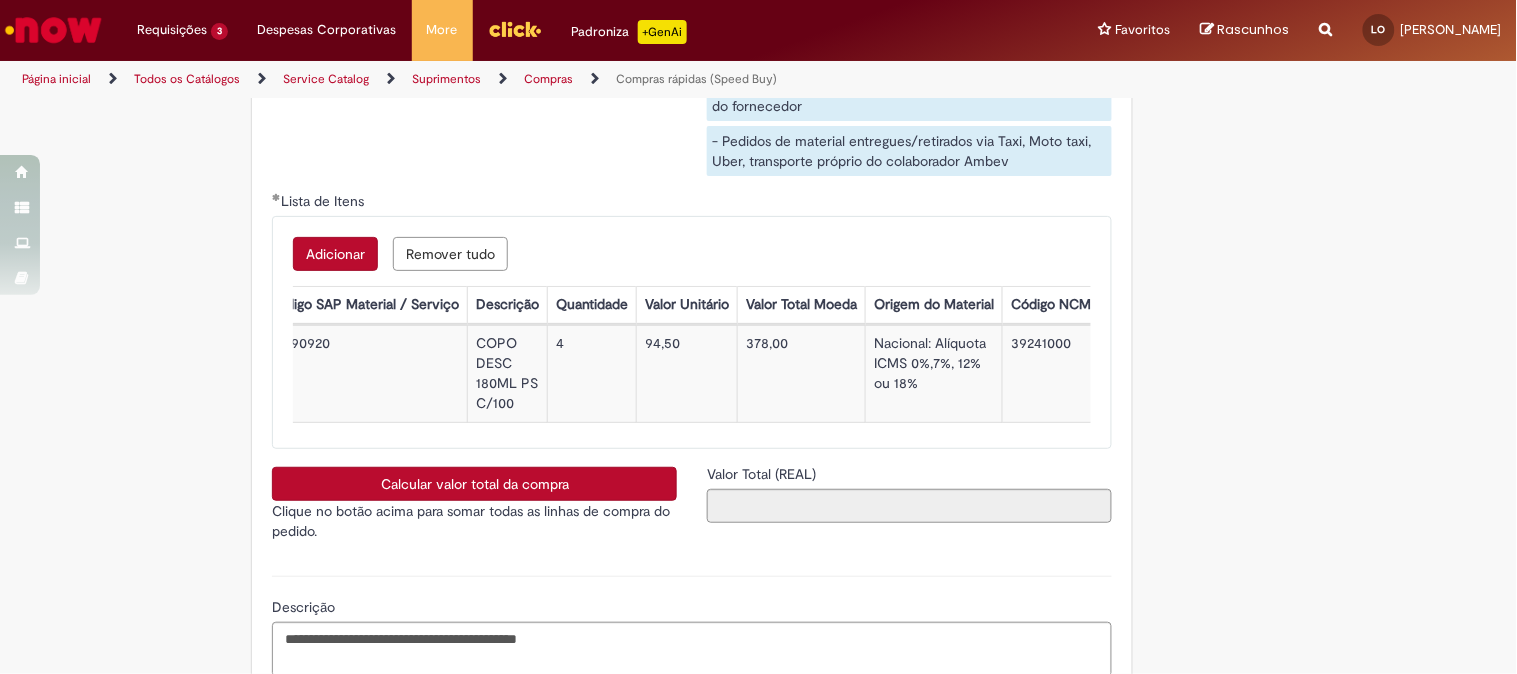 click on "Calcular valor total da compra" at bounding box center (474, 484) 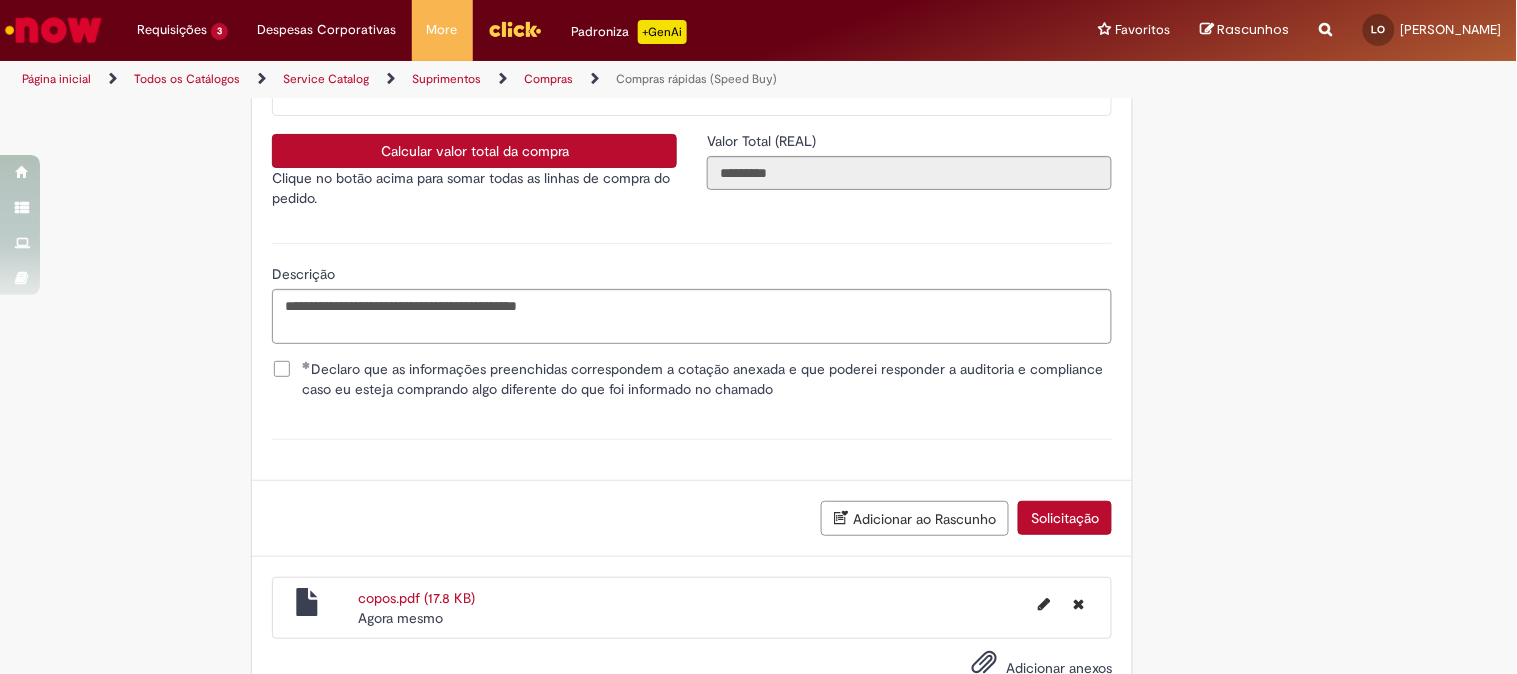 scroll, scrollTop: 3698, scrollLeft: 0, axis: vertical 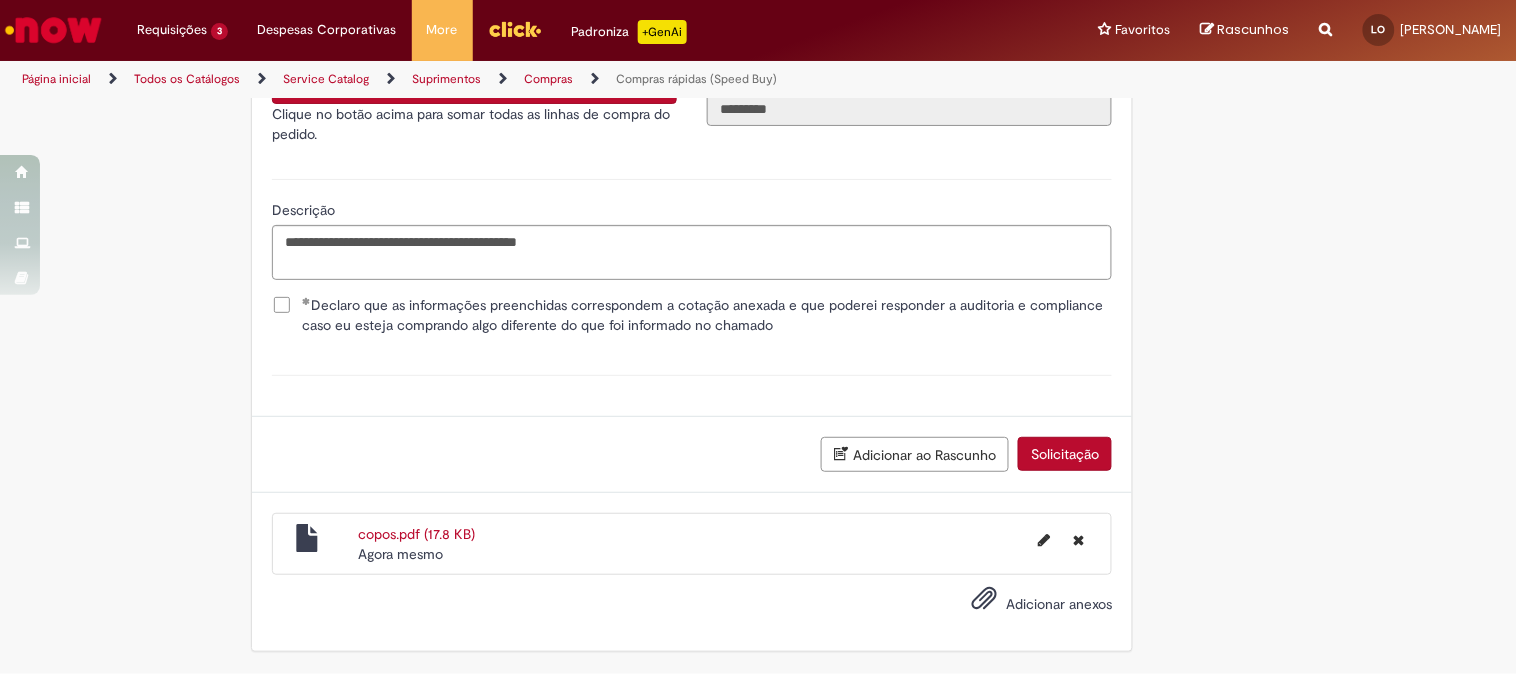 click on "Solicitação" at bounding box center [1065, 454] 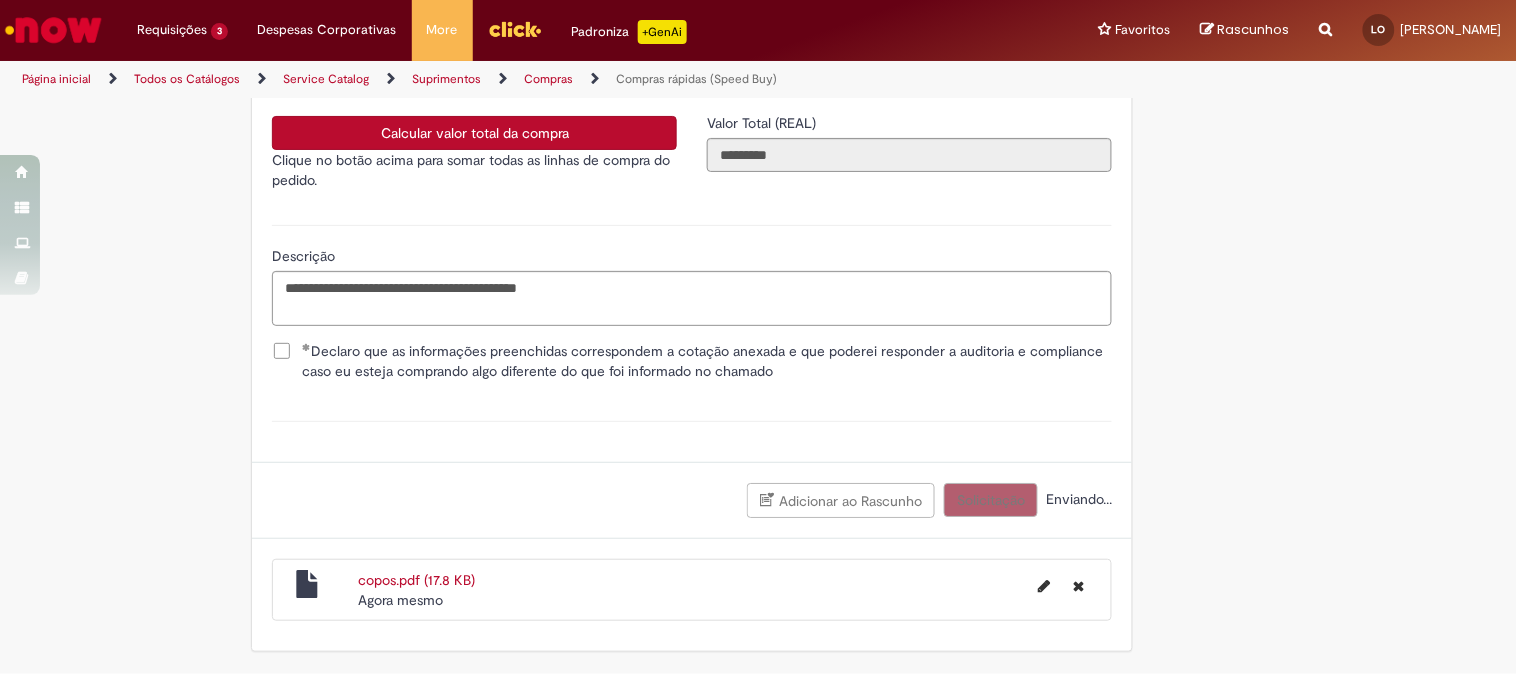 scroll, scrollTop: 3652, scrollLeft: 0, axis: vertical 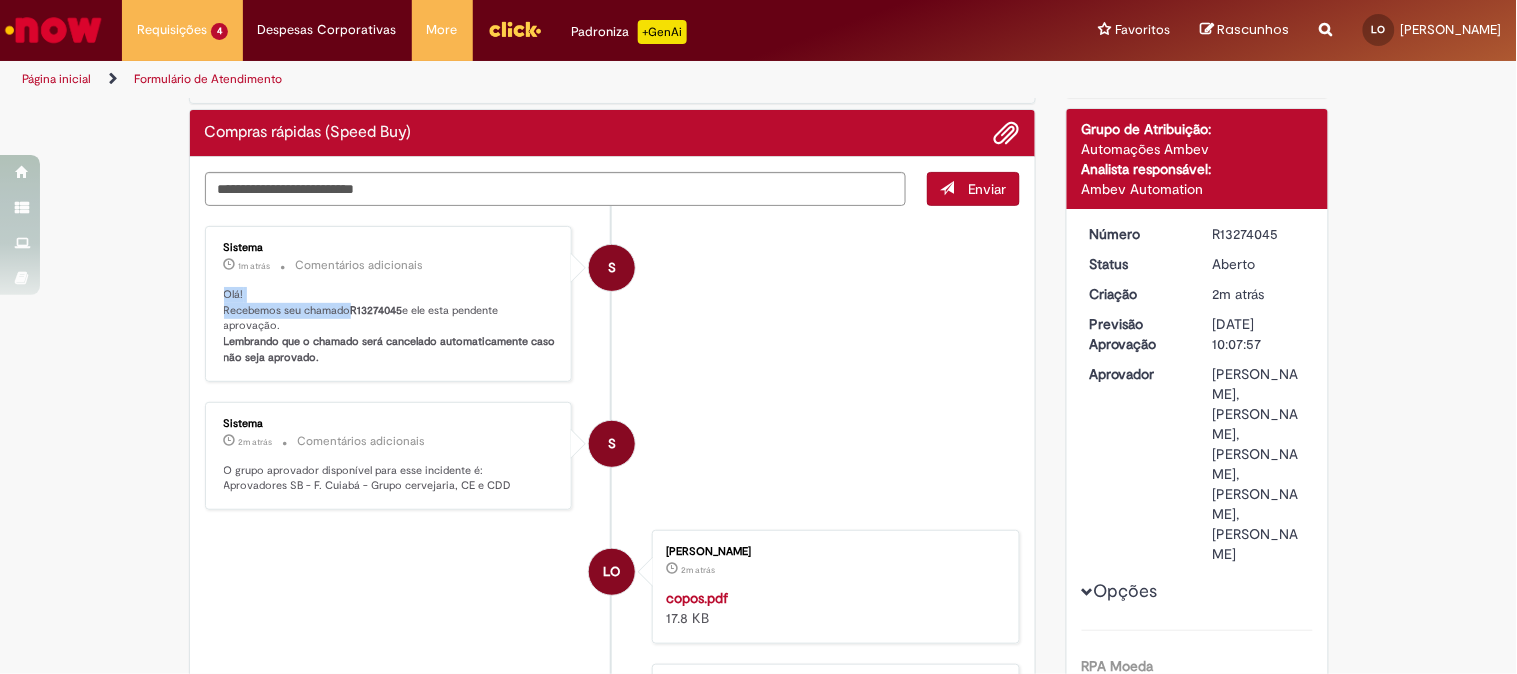 drag, startPoint x: 341, startPoint y: 305, endPoint x: 368, endPoint y: 301, distance: 27.294687 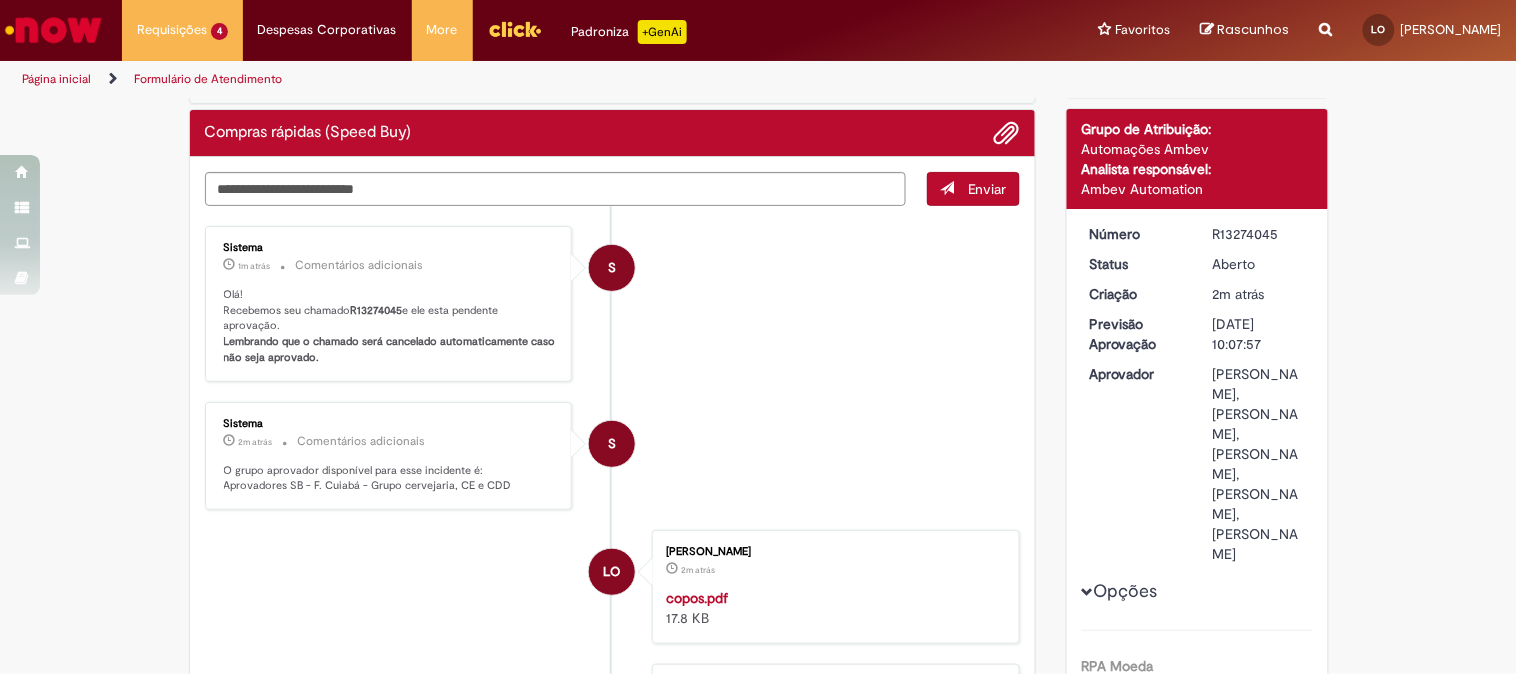 drag, startPoint x: 1206, startPoint y: 231, endPoint x: 1270, endPoint y: 233, distance: 64.03124 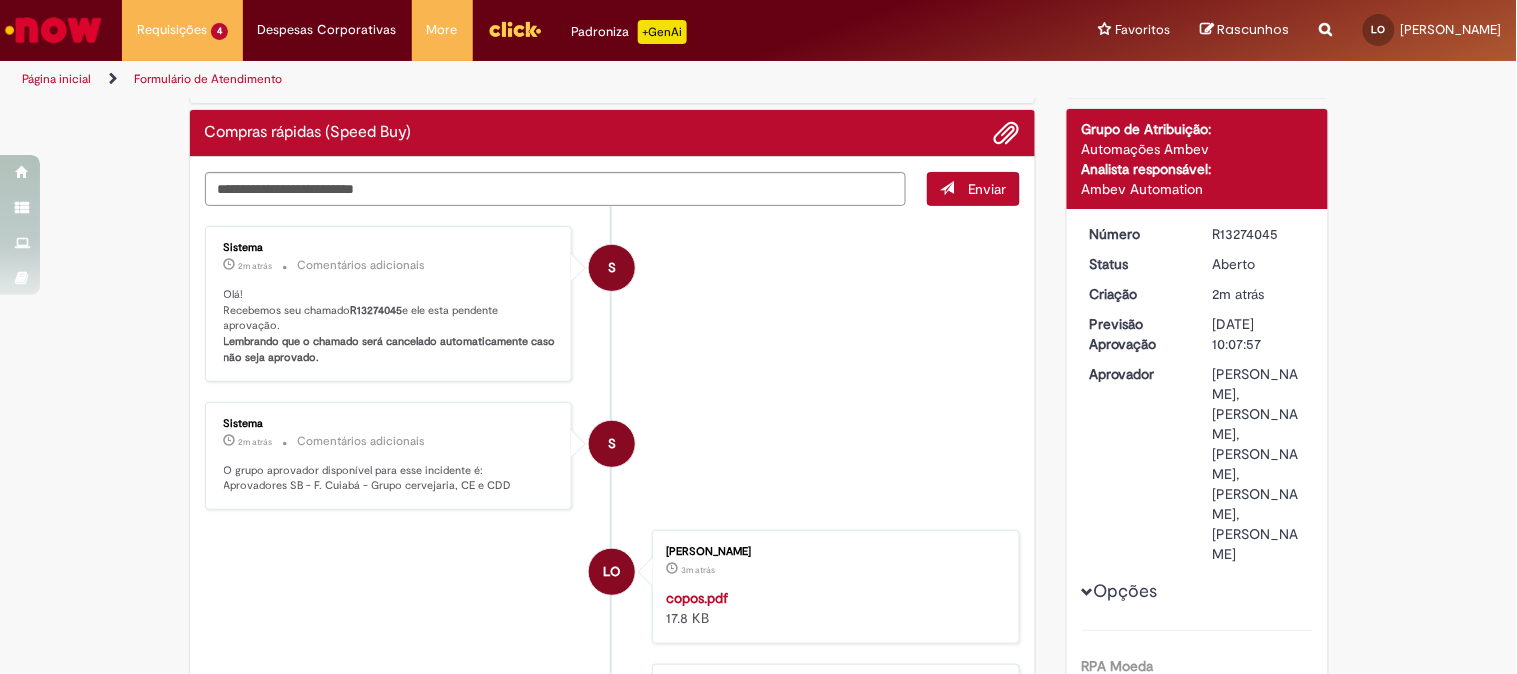 click on "S
Sistema
2m atrás 2 minutos atrás     Comentários adicionais
O grupo aprovador disponível para esse incidente é:
Aprovadores SB - F. Cuiabá - Grupo cervejaria, CE e CDD" at bounding box center [613, 456] 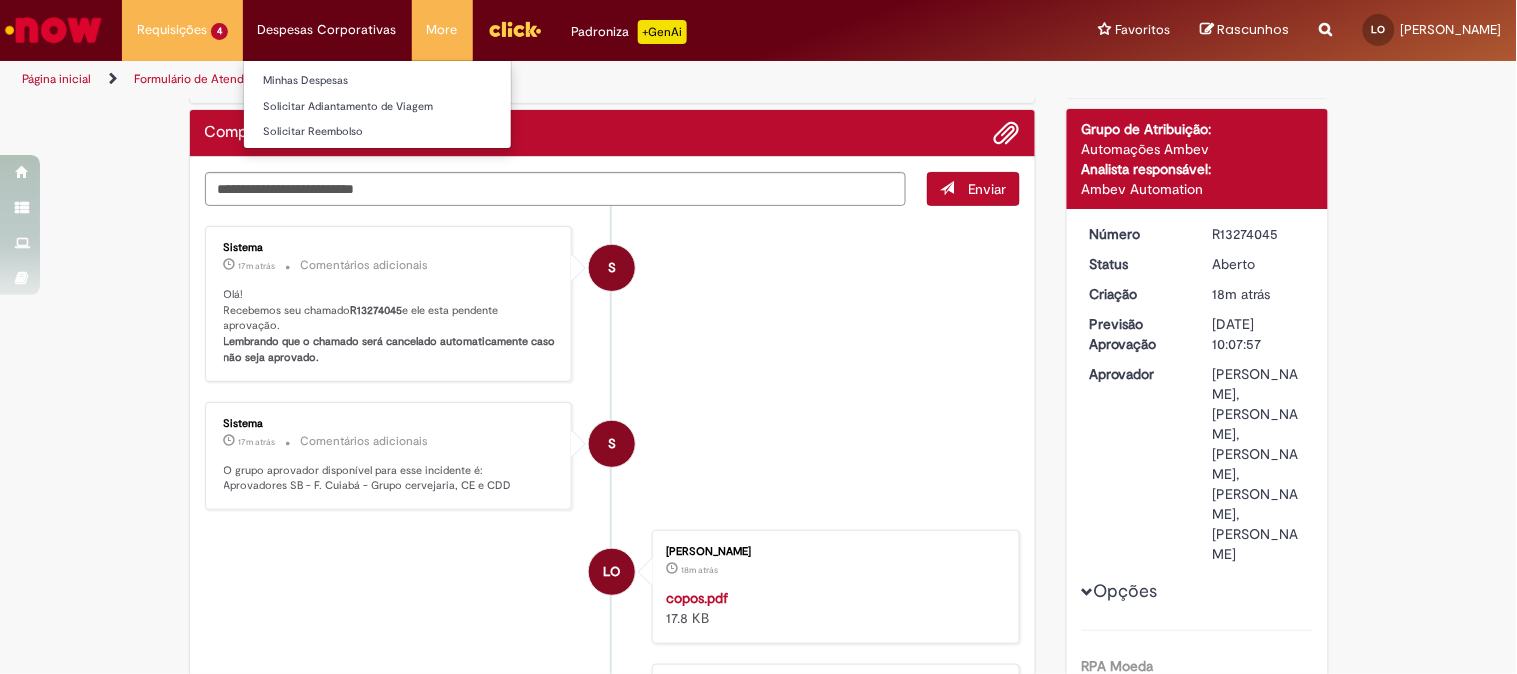 scroll, scrollTop: 0, scrollLeft: 0, axis: both 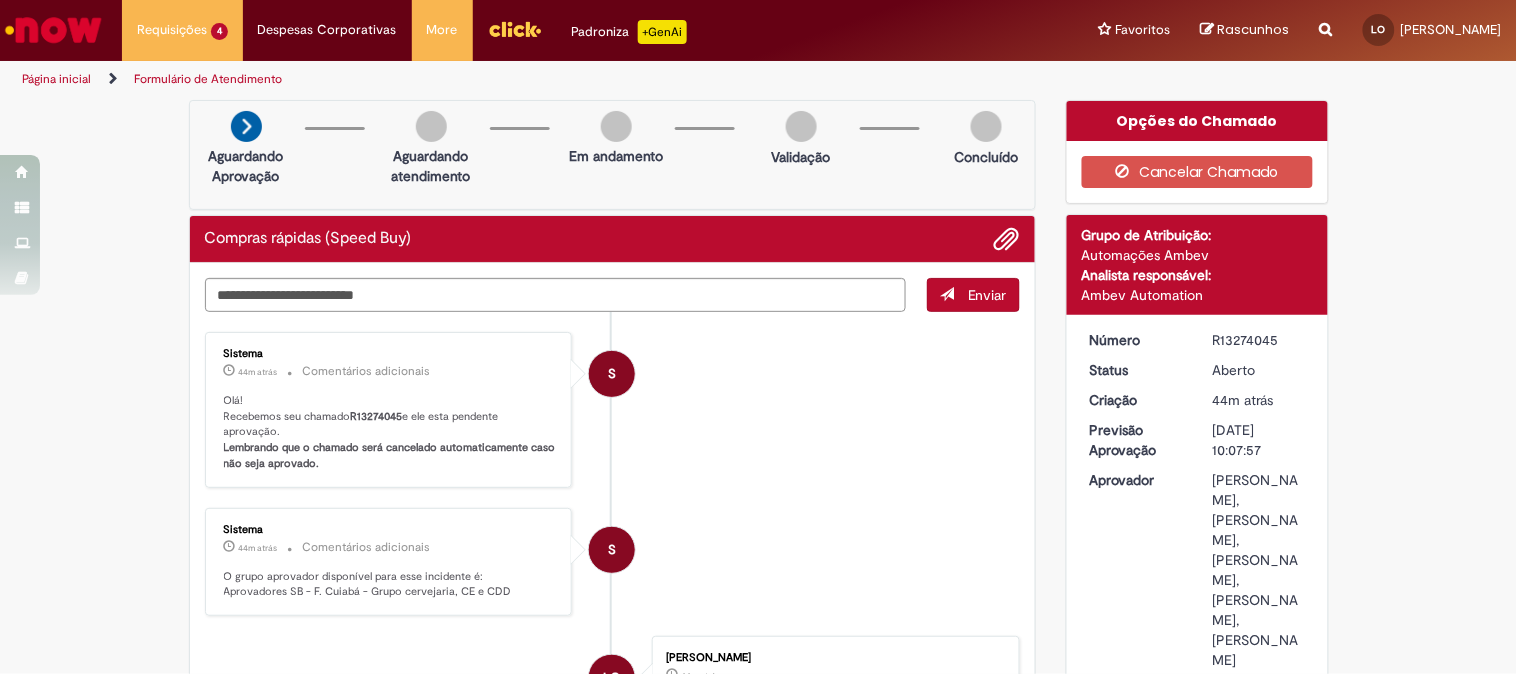 click on "S
Sistema
44m atrás 44 minutos atrás     Comentários adicionais
Olá!  Recebemos seu chamado  R13274045  e ele esta pendente aprovação.  Lembrando que o chamado será cancelado automaticamente caso não seja aprovado." at bounding box center [613, 410] 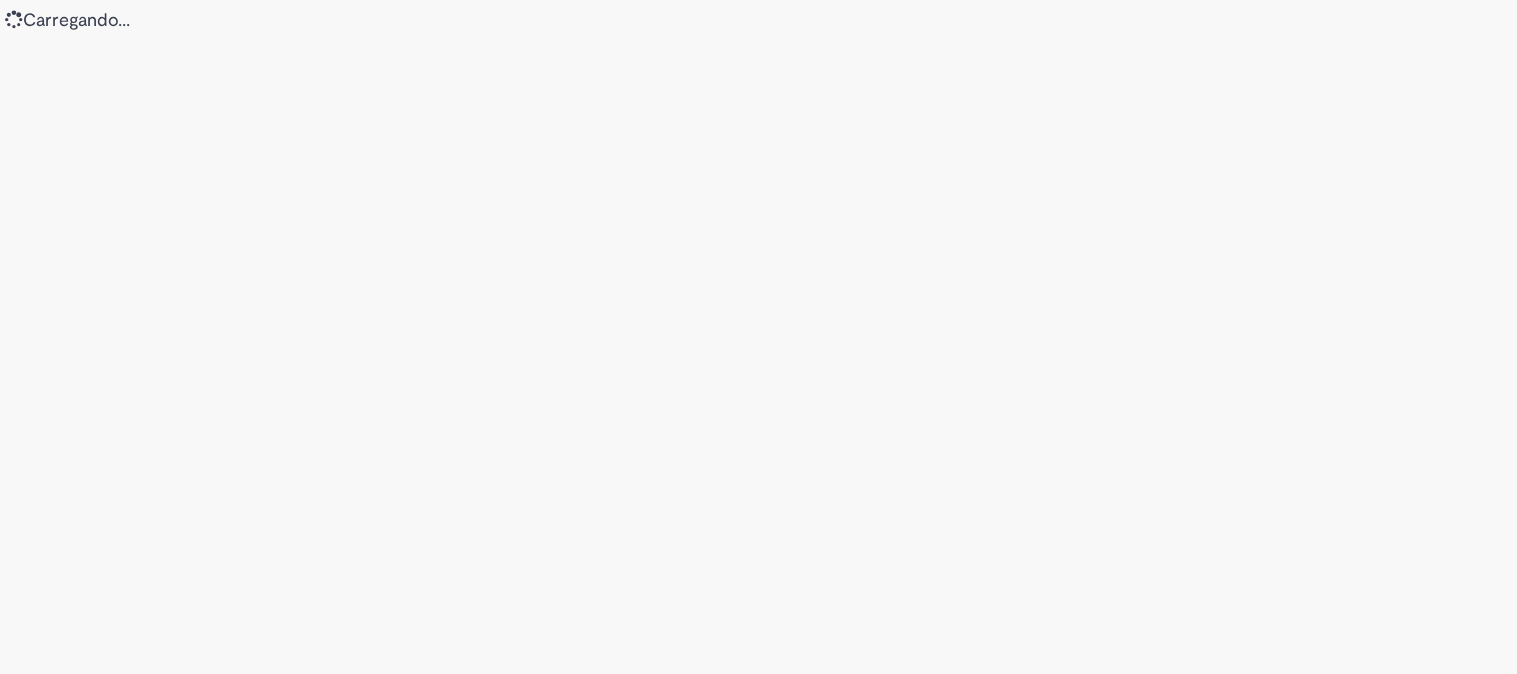scroll, scrollTop: 0, scrollLeft: 0, axis: both 